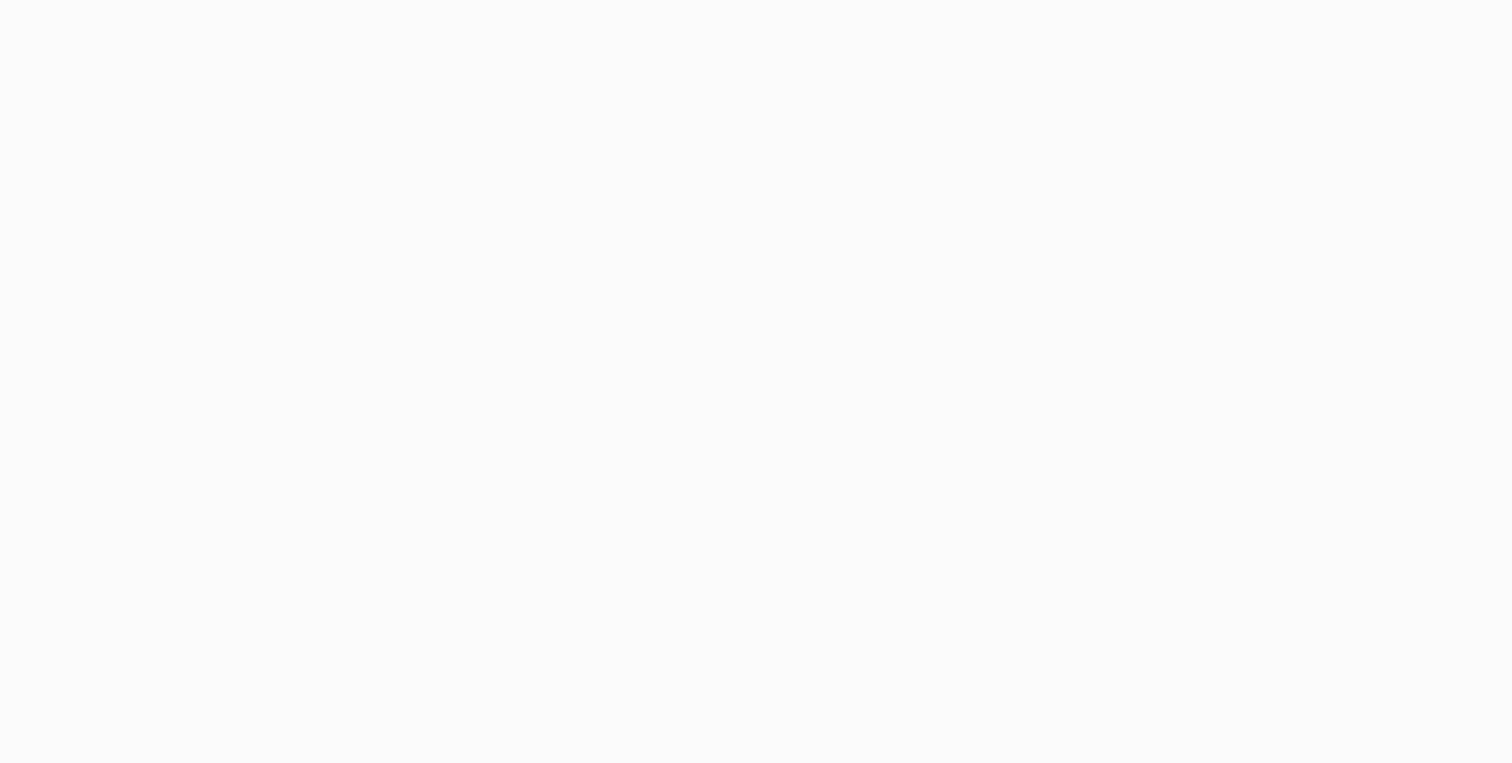 scroll, scrollTop: 0, scrollLeft: 0, axis: both 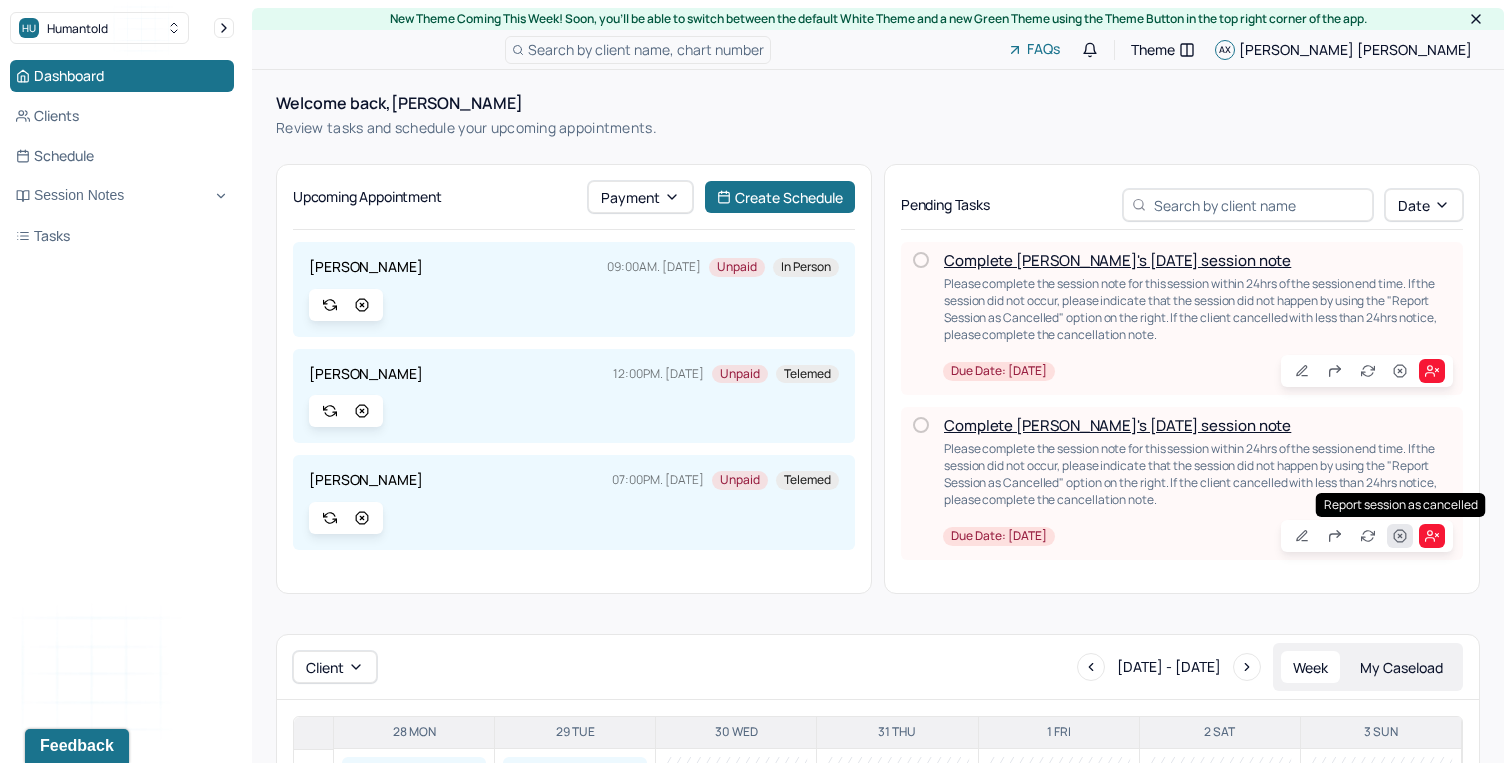 click 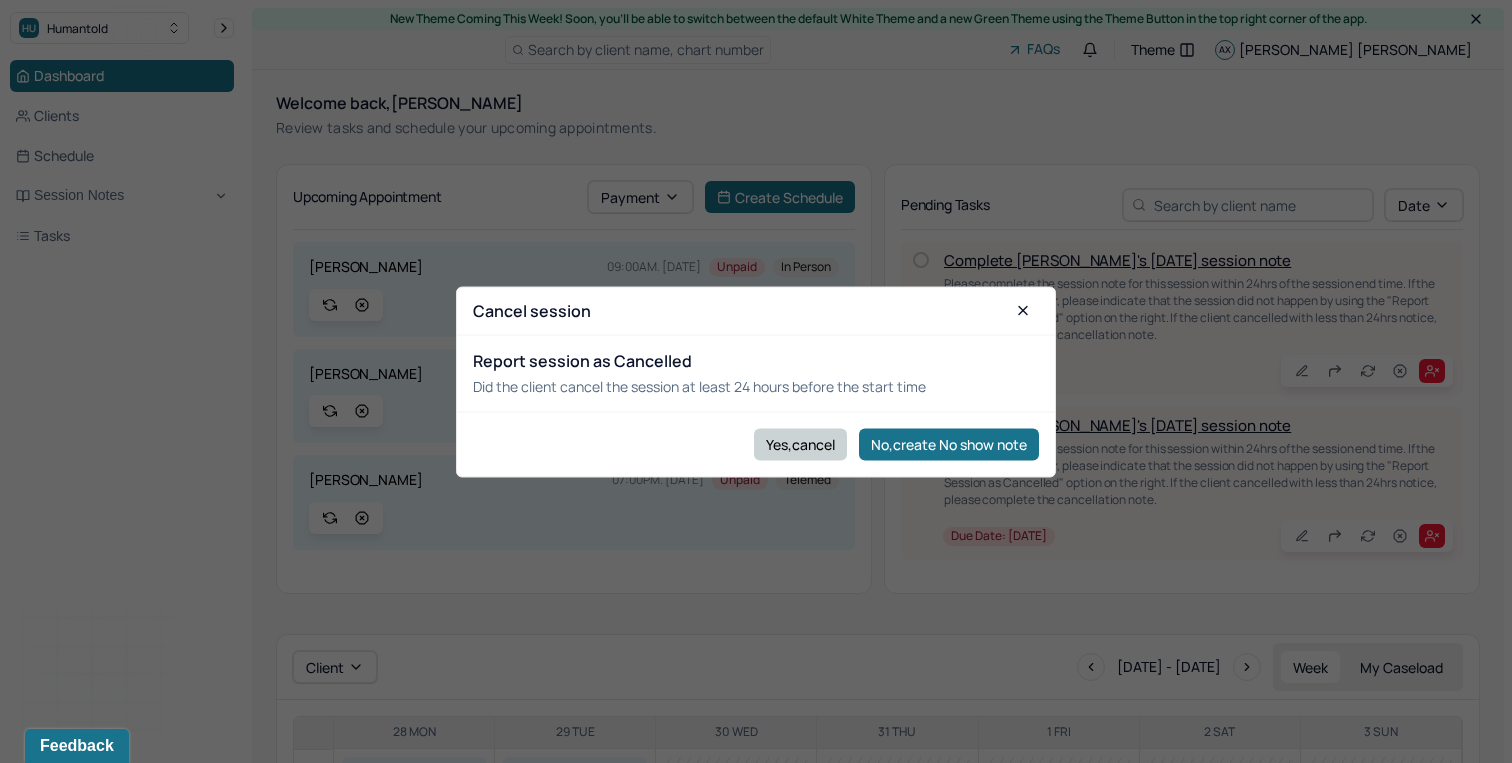 click on "Yes,cancel" at bounding box center (800, 444) 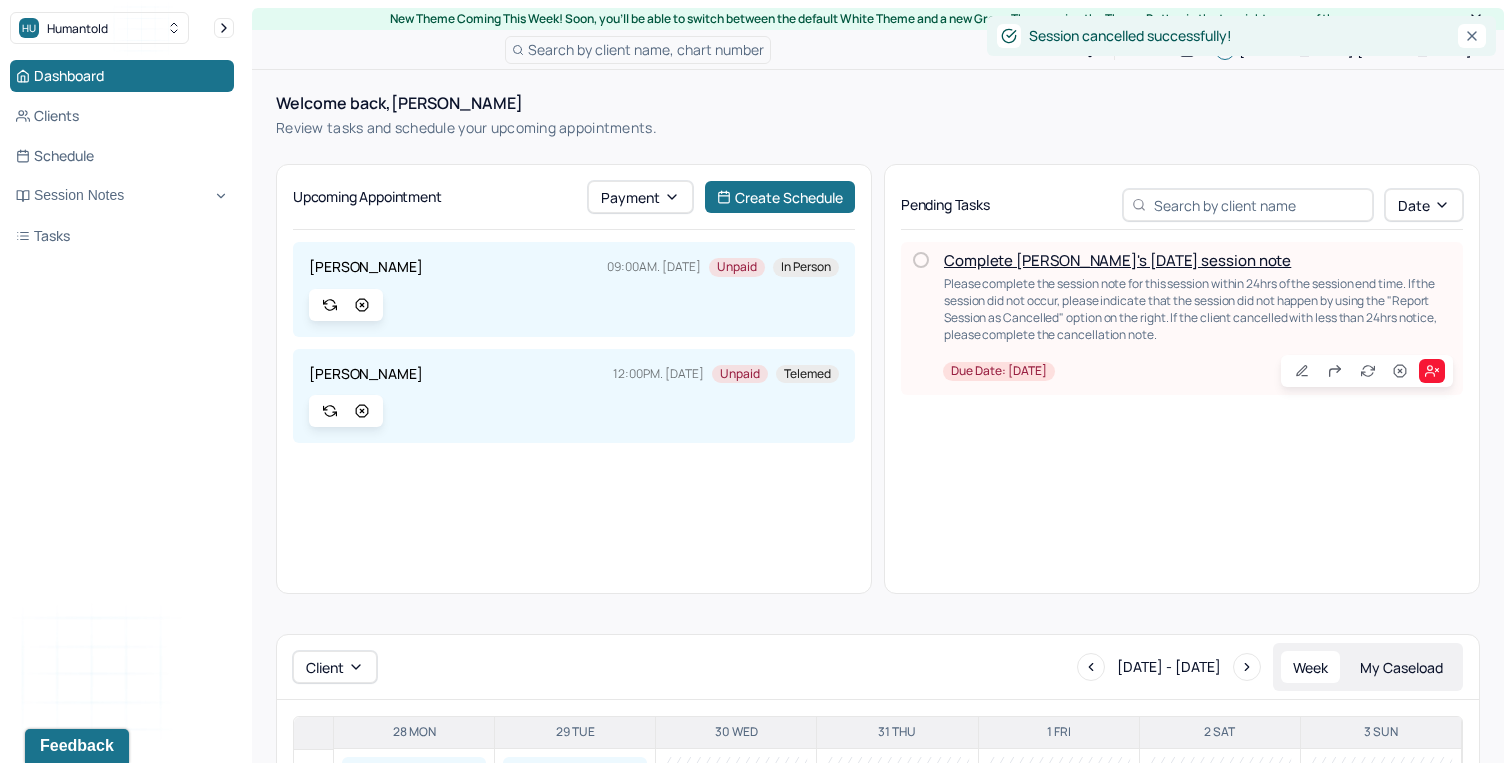 click on "Complete [PERSON_NAME]'s [DATE] session note" at bounding box center [1117, 260] 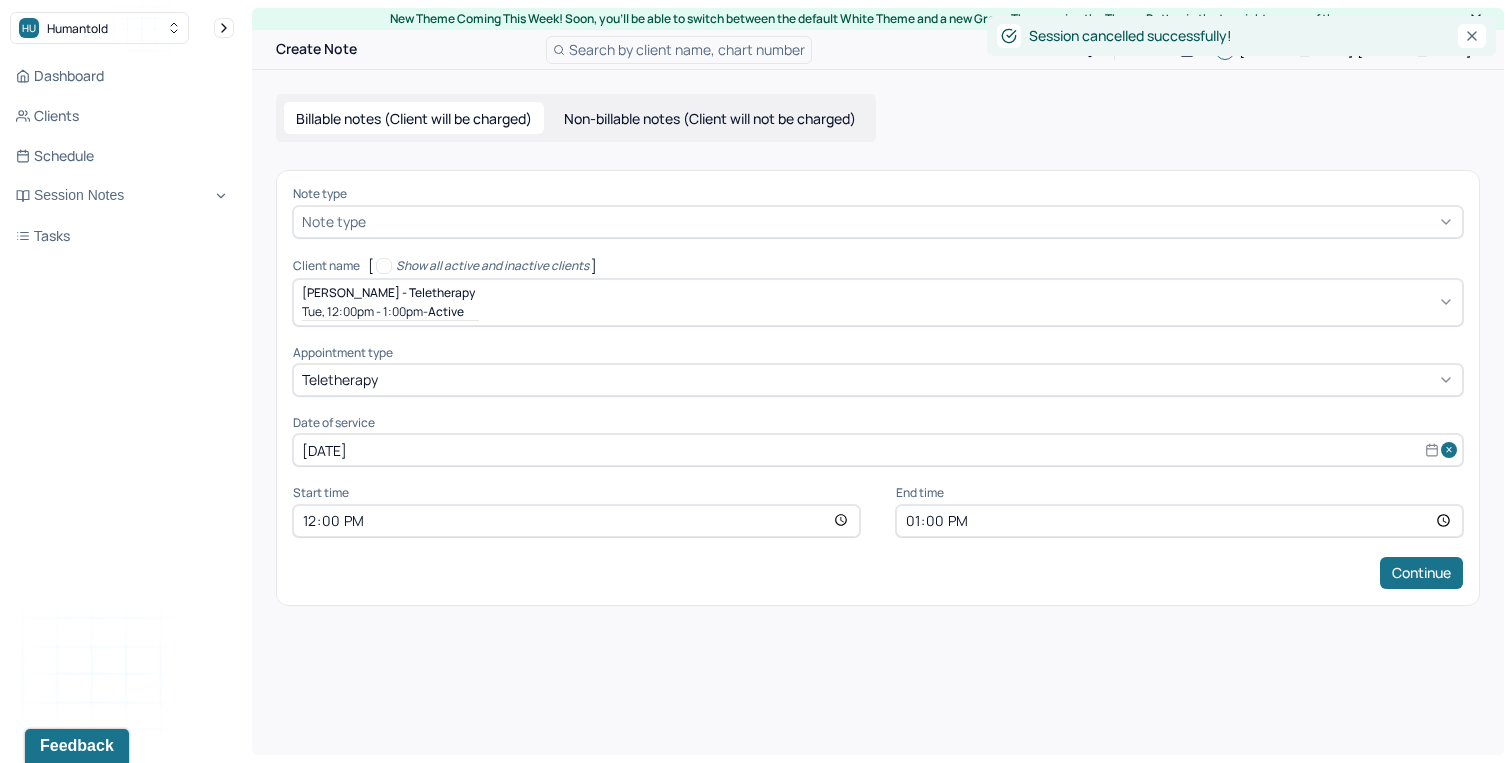 click at bounding box center (912, 221) 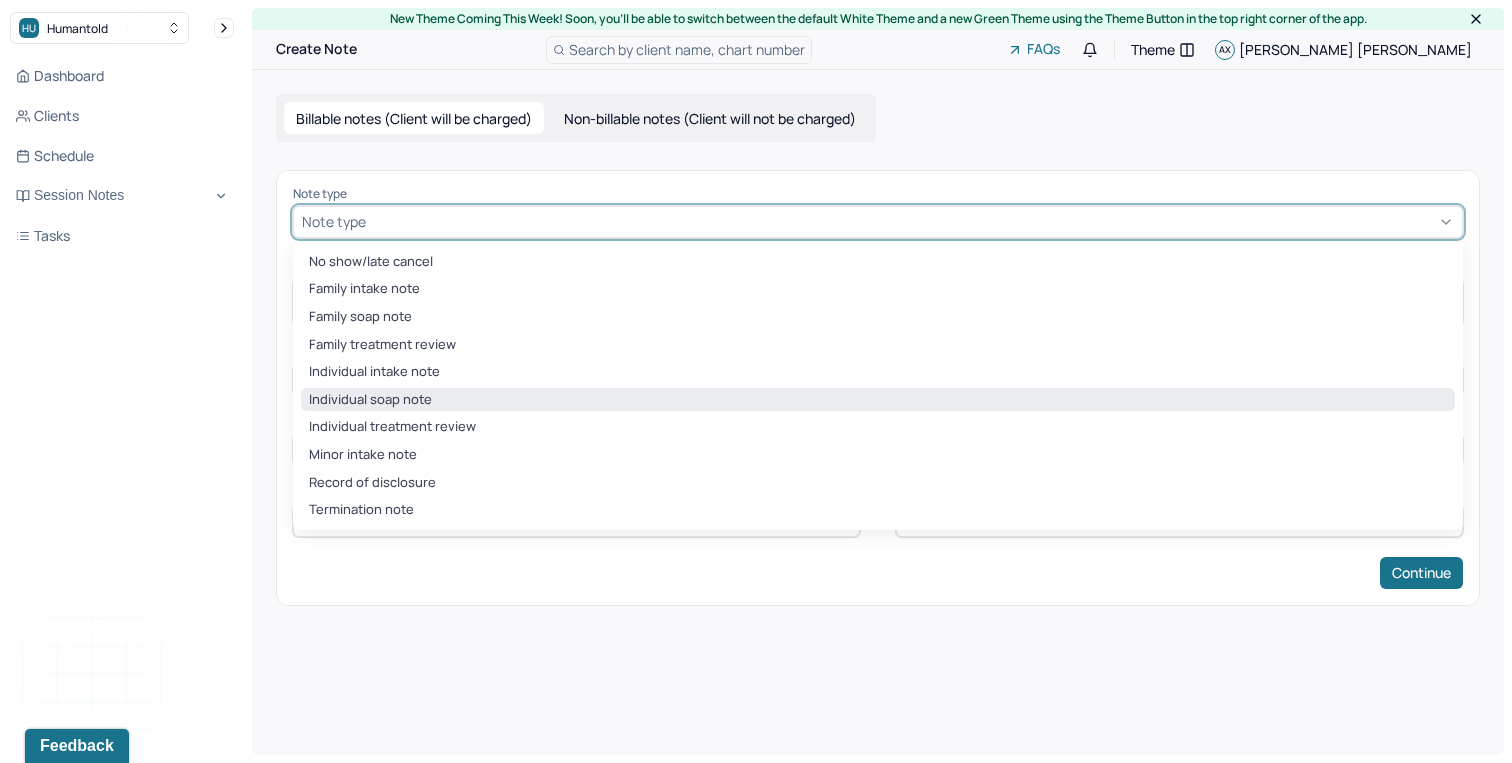 click on "Individual soap note" at bounding box center (878, 400) 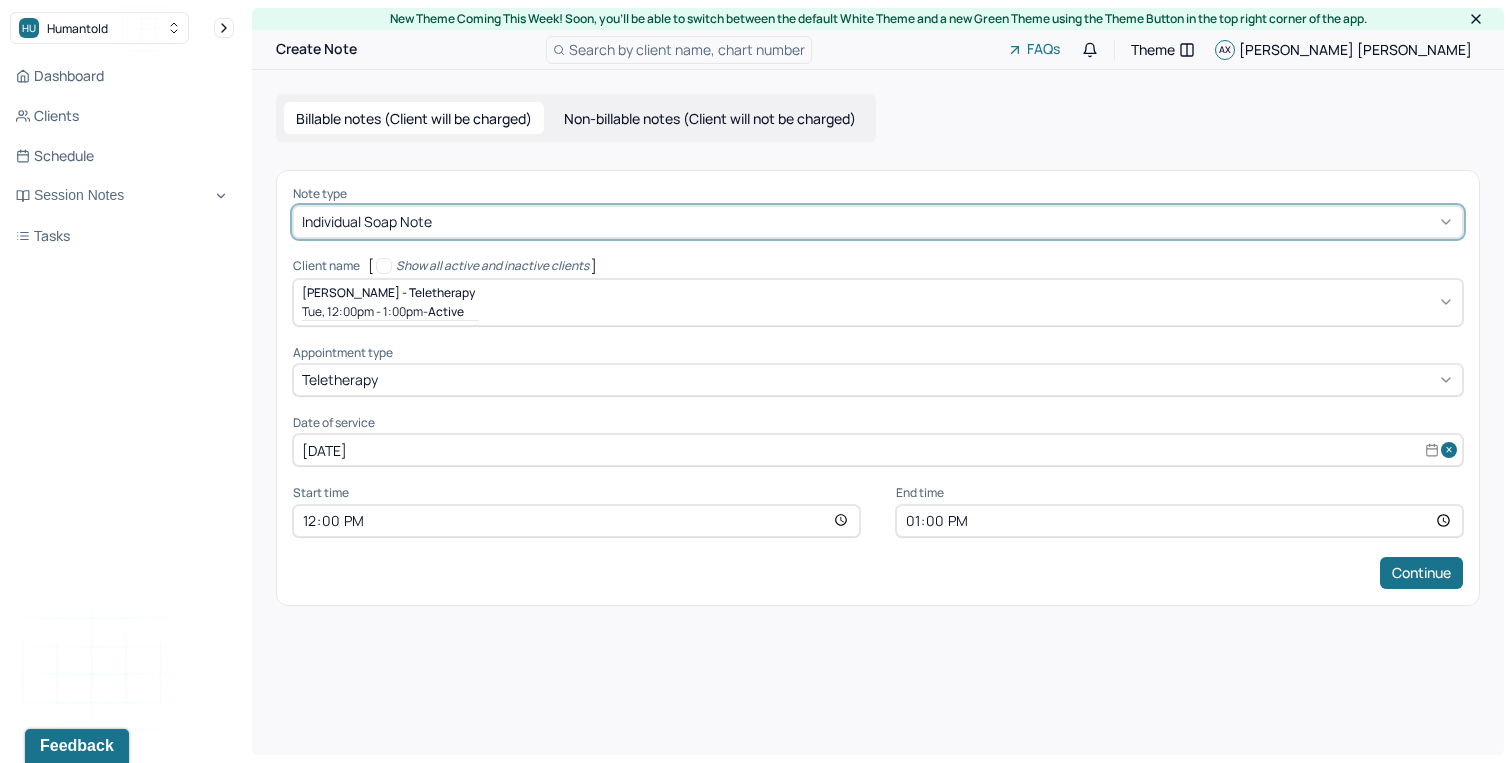 click on "13:00" at bounding box center (1179, 521) 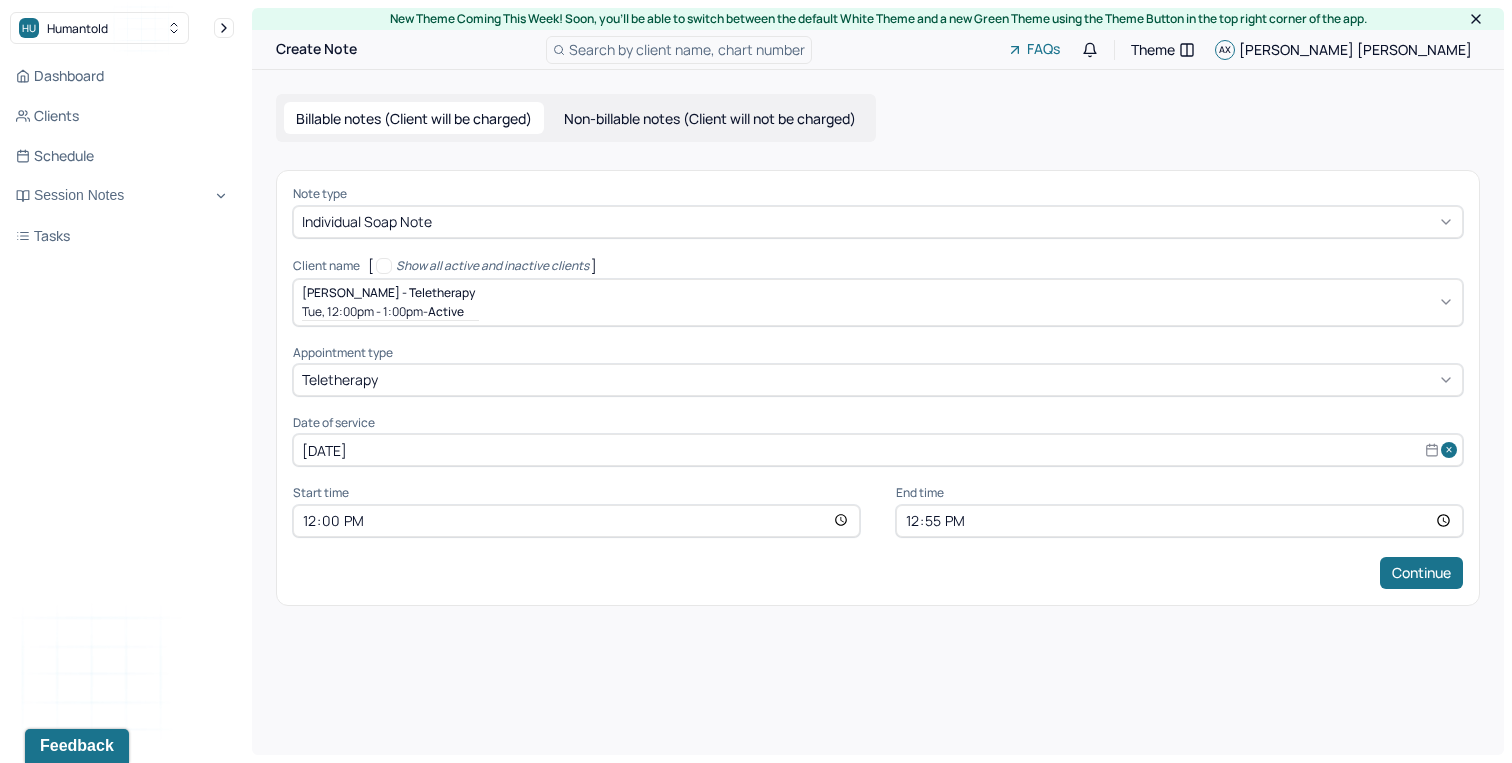 type on "12:55" 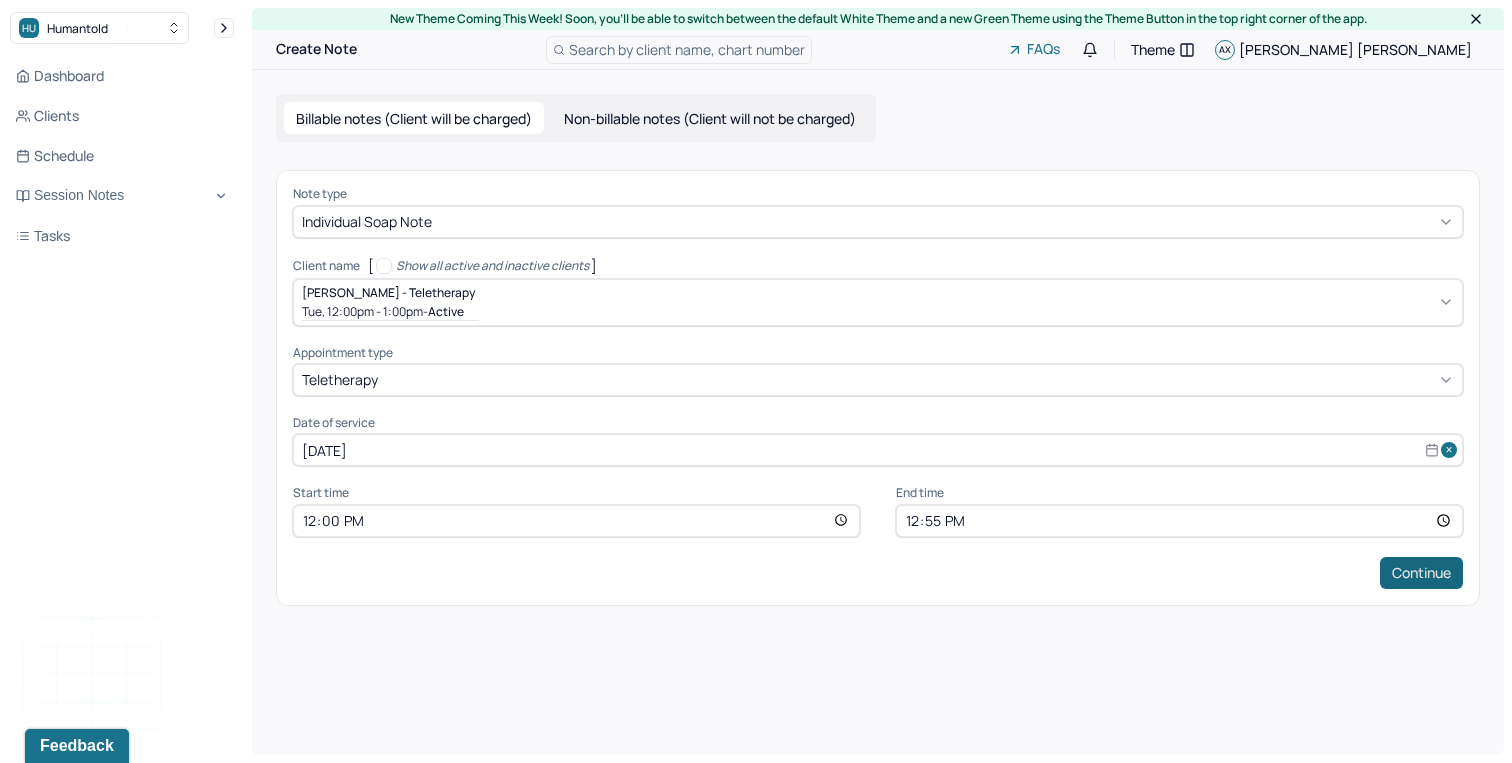 click on "Continue" at bounding box center [1421, 573] 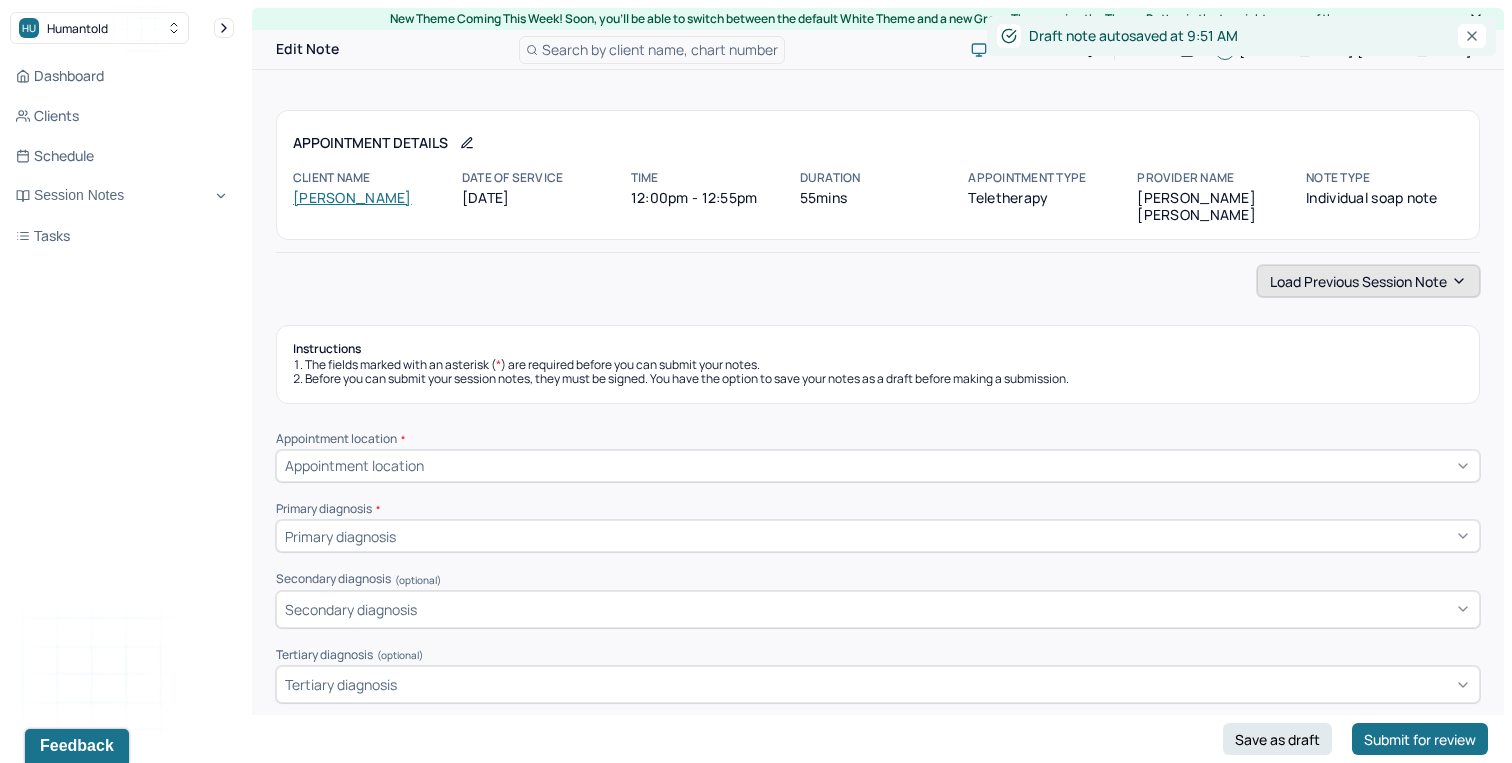 click on "Load previous session note" at bounding box center (1368, 281) 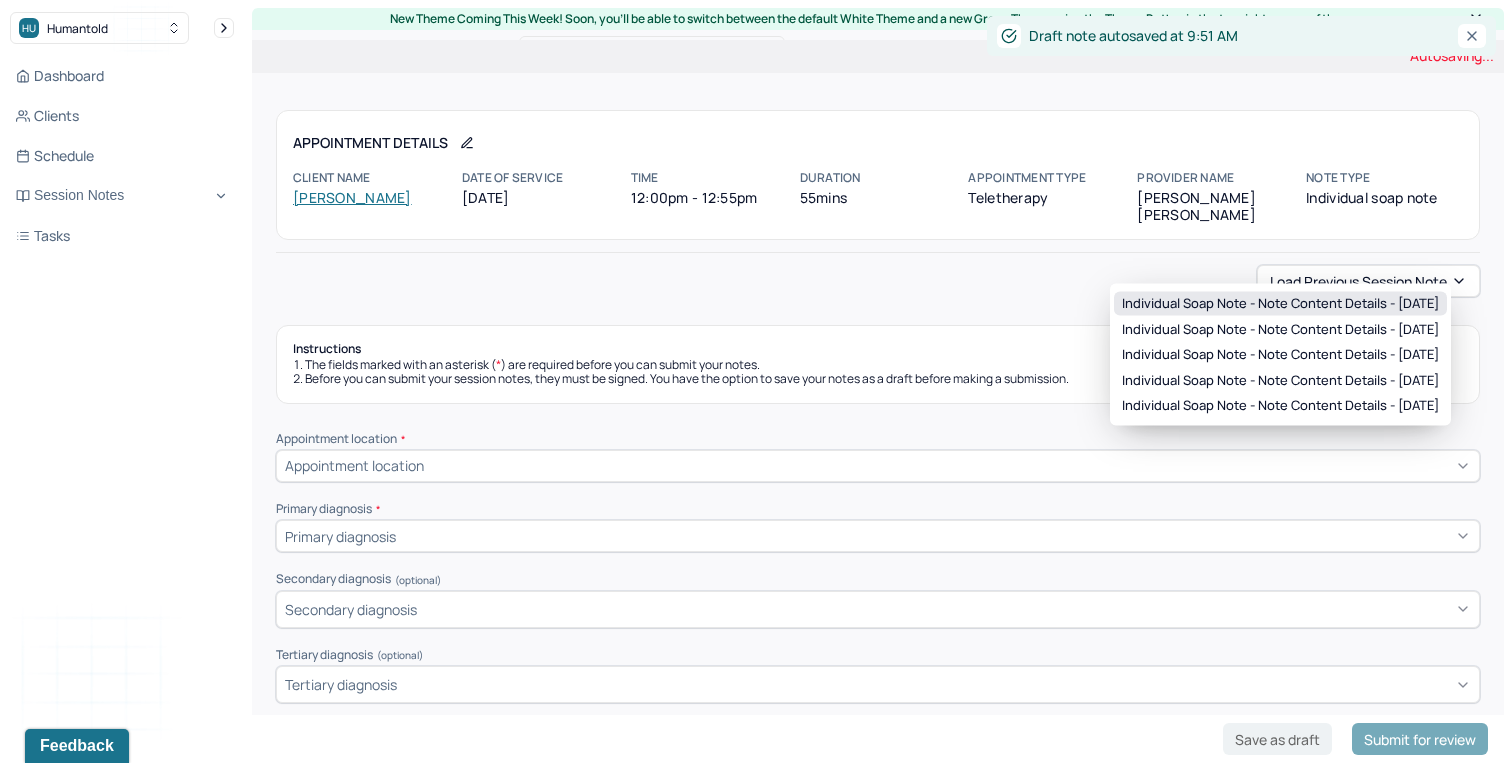 click on "Individual soap note   - Note content Details -   [DATE]" at bounding box center [1280, 304] 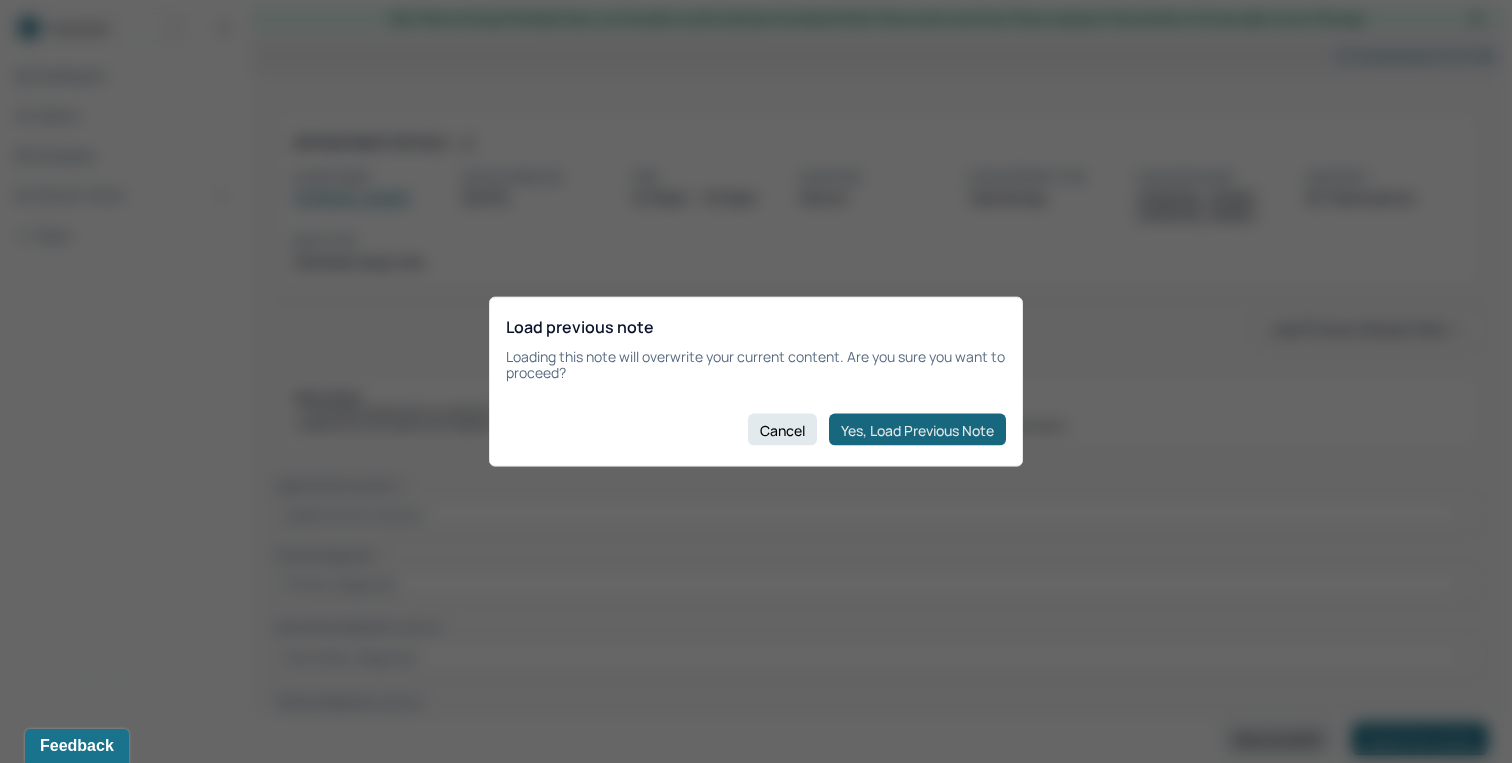 click on "Yes, Load Previous Note" at bounding box center [917, 430] 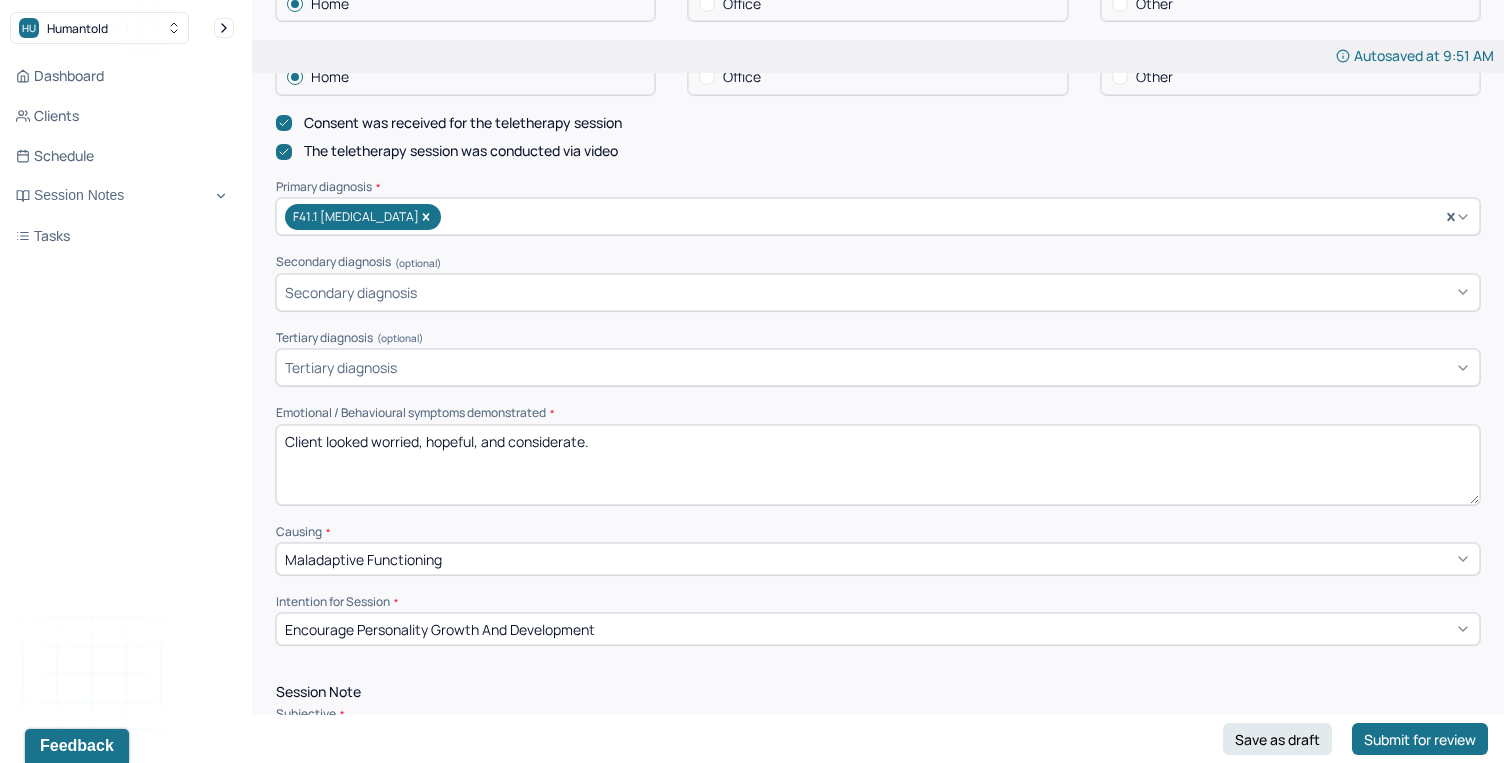 scroll, scrollTop: 583, scrollLeft: 0, axis: vertical 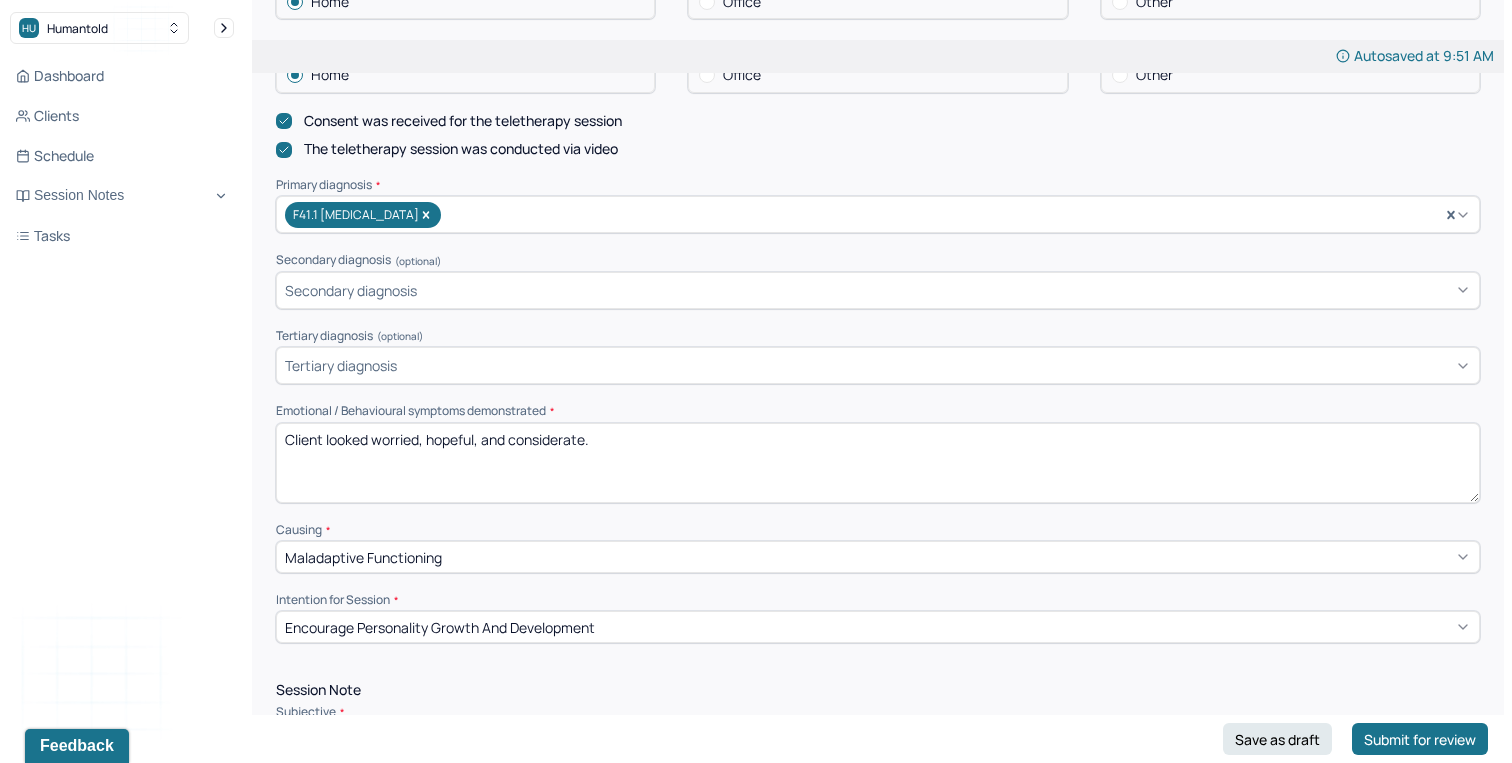 drag, startPoint x: 616, startPoint y: 415, endPoint x: 374, endPoint y: 409, distance: 242.07437 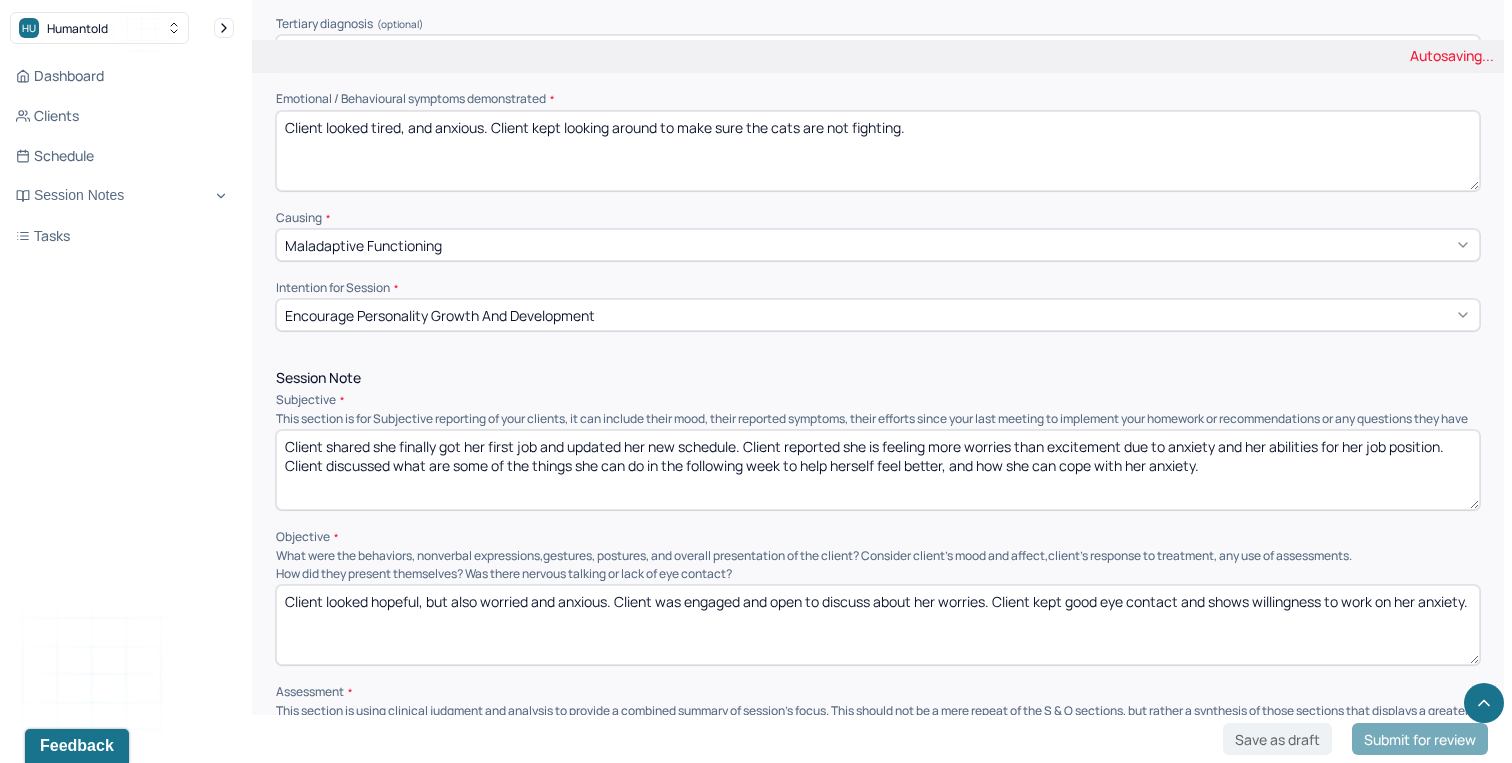 scroll, scrollTop: 968, scrollLeft: 0, axis: vertical 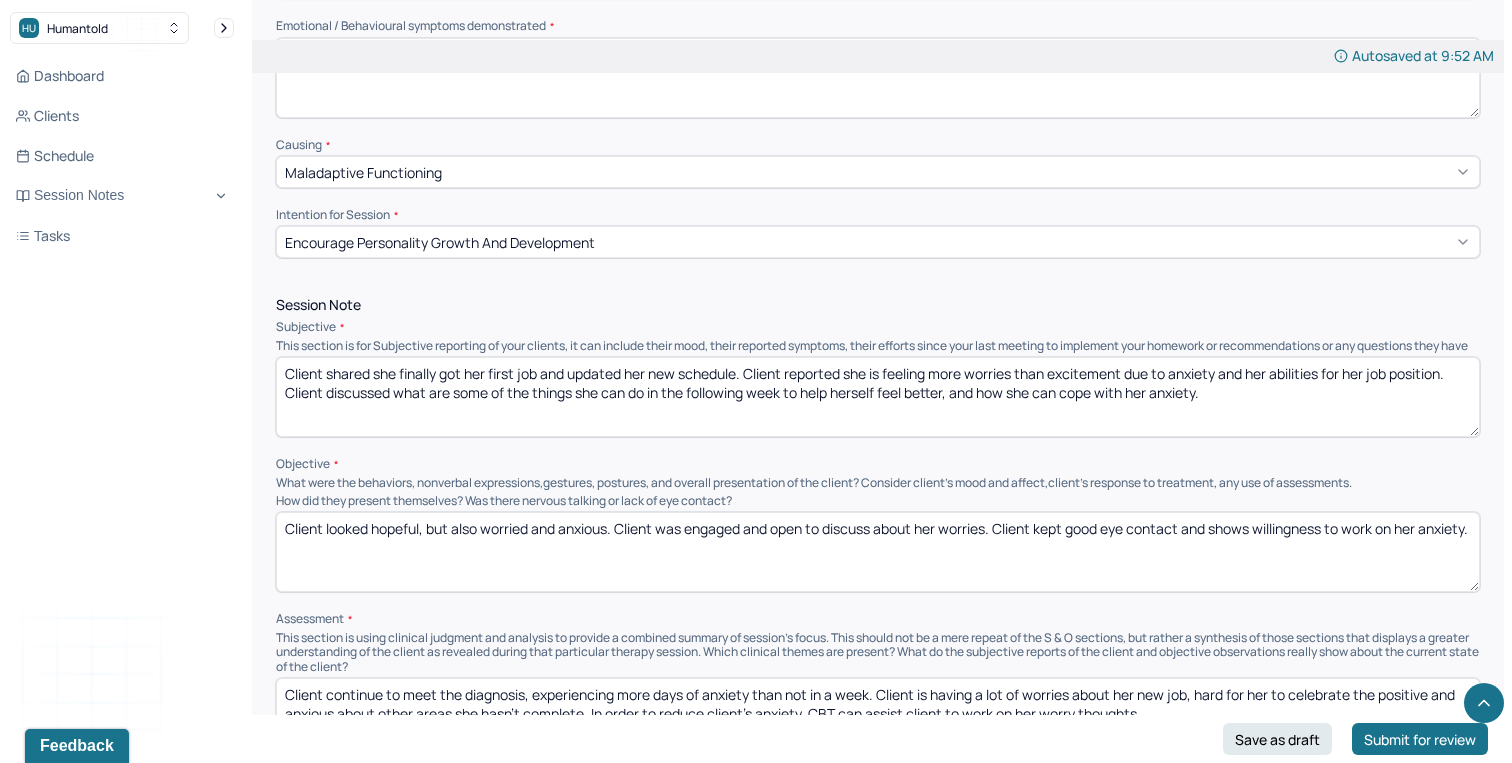 type on "Client looked tired, and anxious. Client kept looking around to make sure the cats are not fighting." 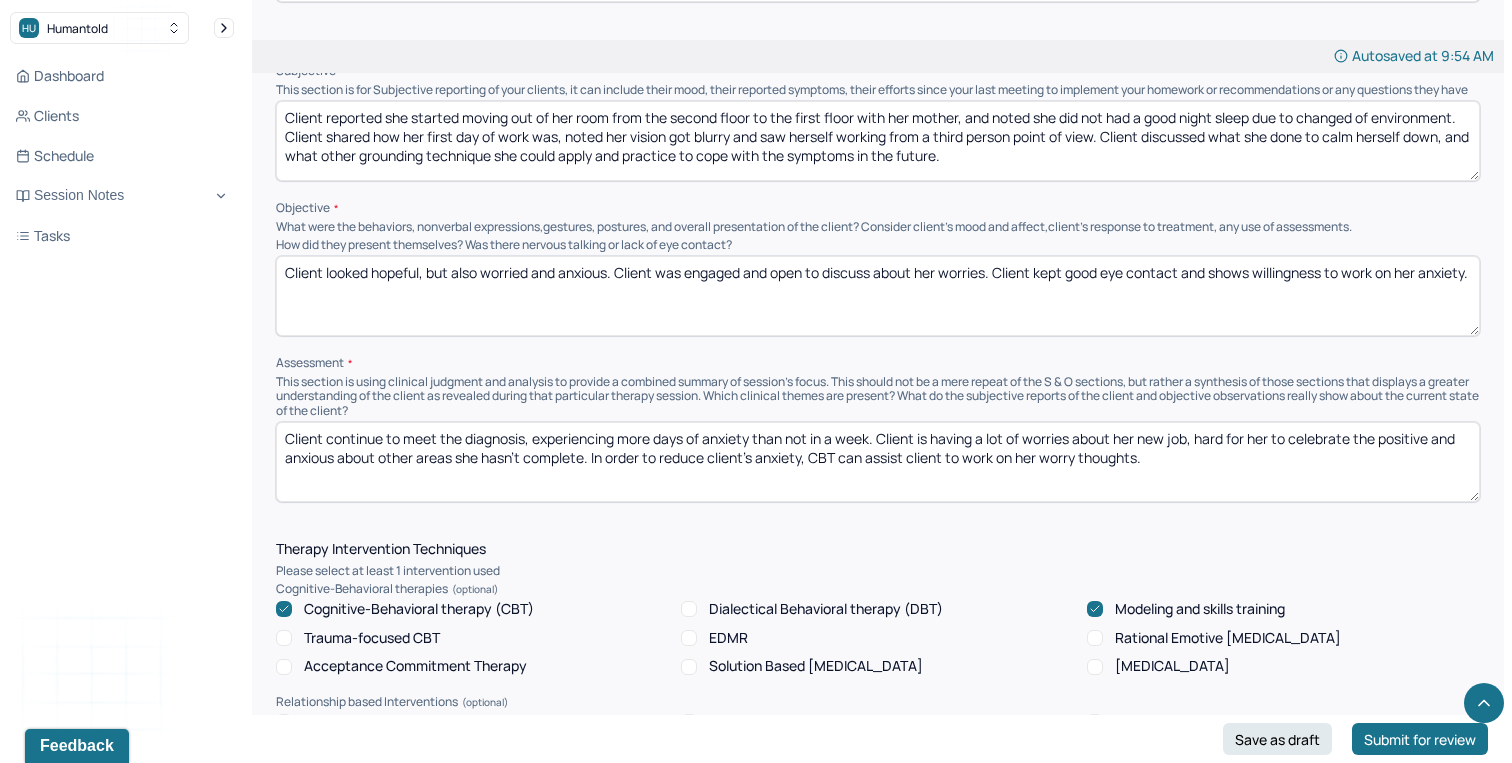 scroll, scrollTop: 1239, scrollLeft: 0, axis: vertical 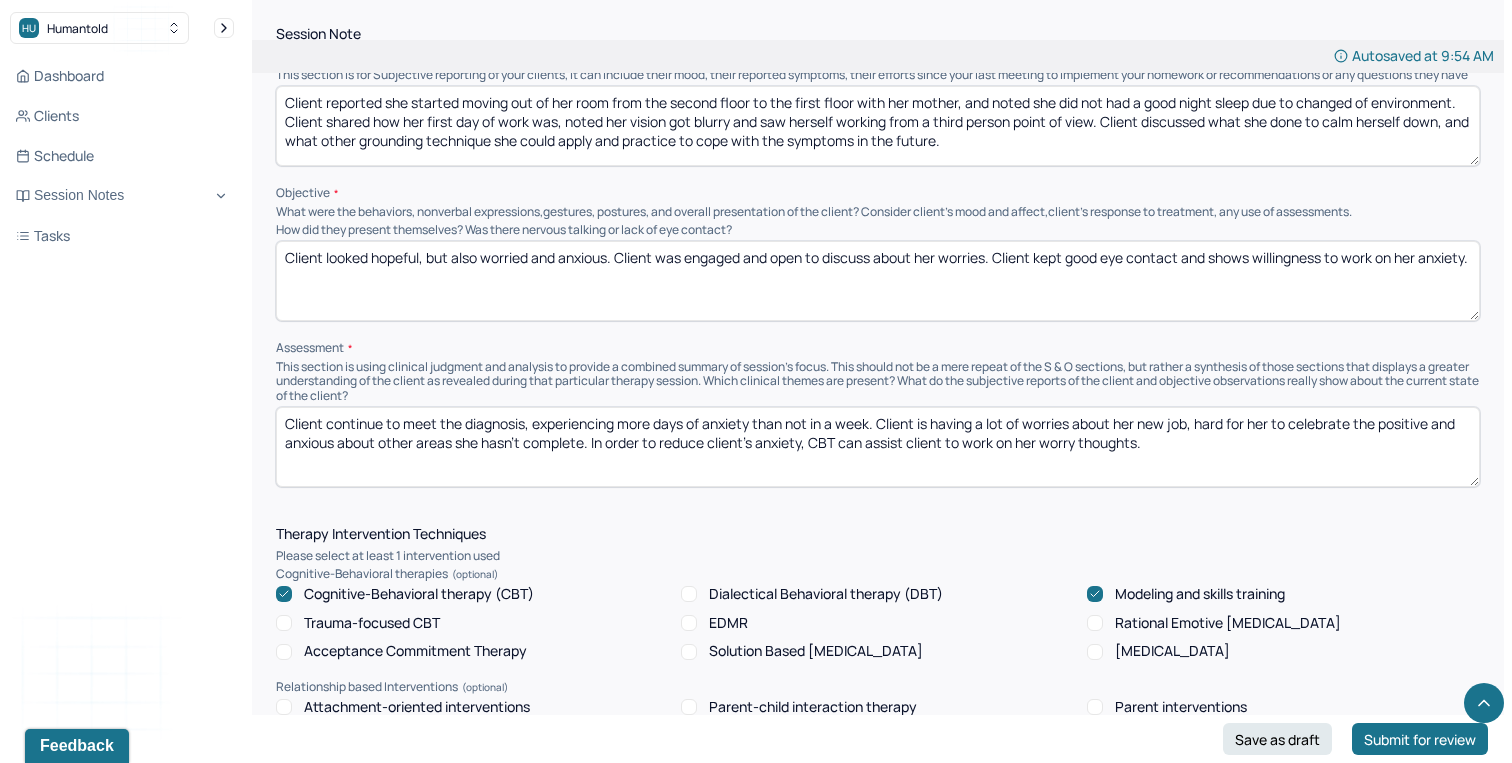 type on "Client reported she started moving out of her room from the second floor to the first floor with her mother, and noted she did not had a good night sleep due to changed of environment. Client shared how her first day of work was, noted her vision got blurry and saw herself working from a third person point of view. Client discussed what she done to calm herself down, and what other grounding technique she could apply and practice to cope with the symptoms in the future." 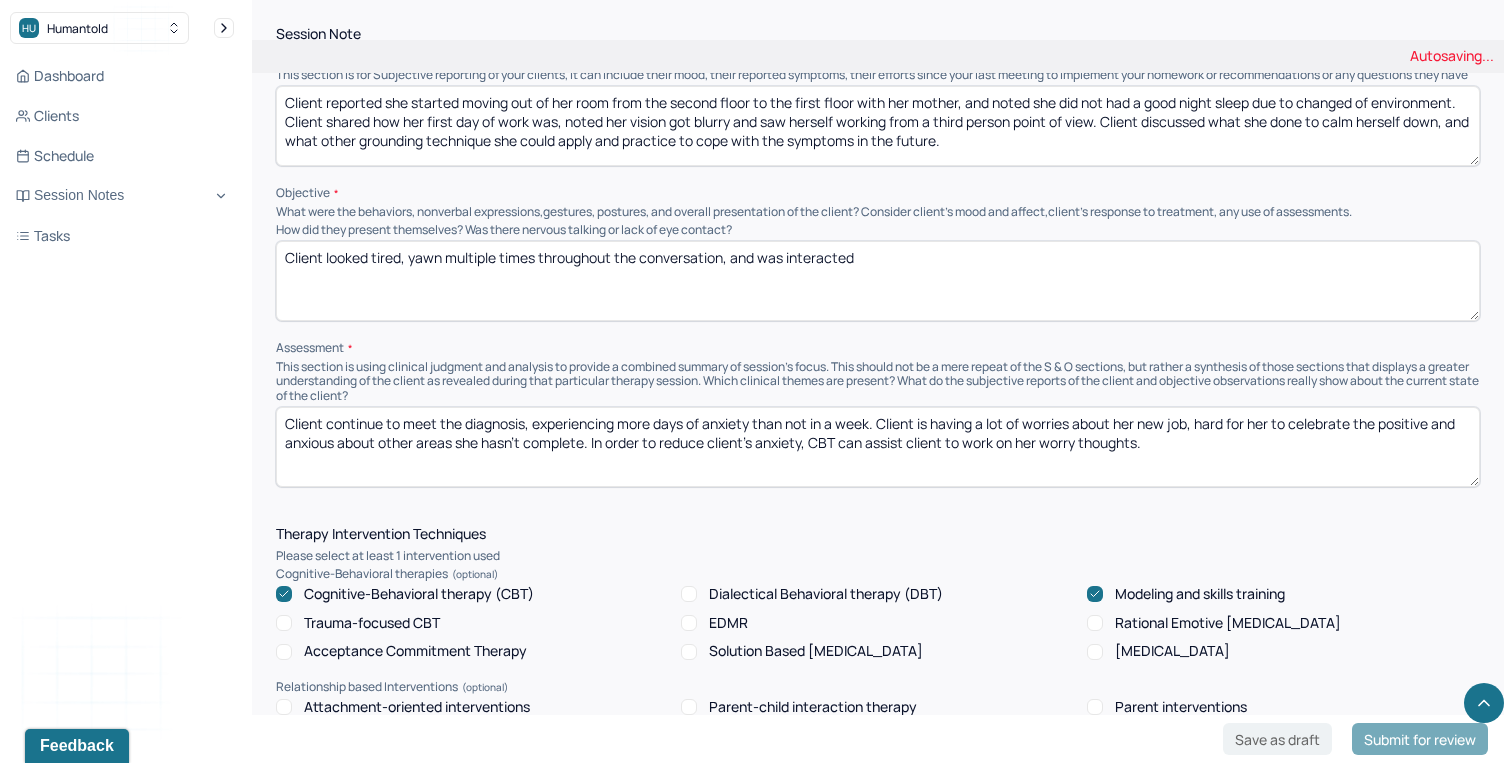 click on "Client looked tired, yawn multiple times throughout the conversation, and was intera" at bounding box center [878, 281] 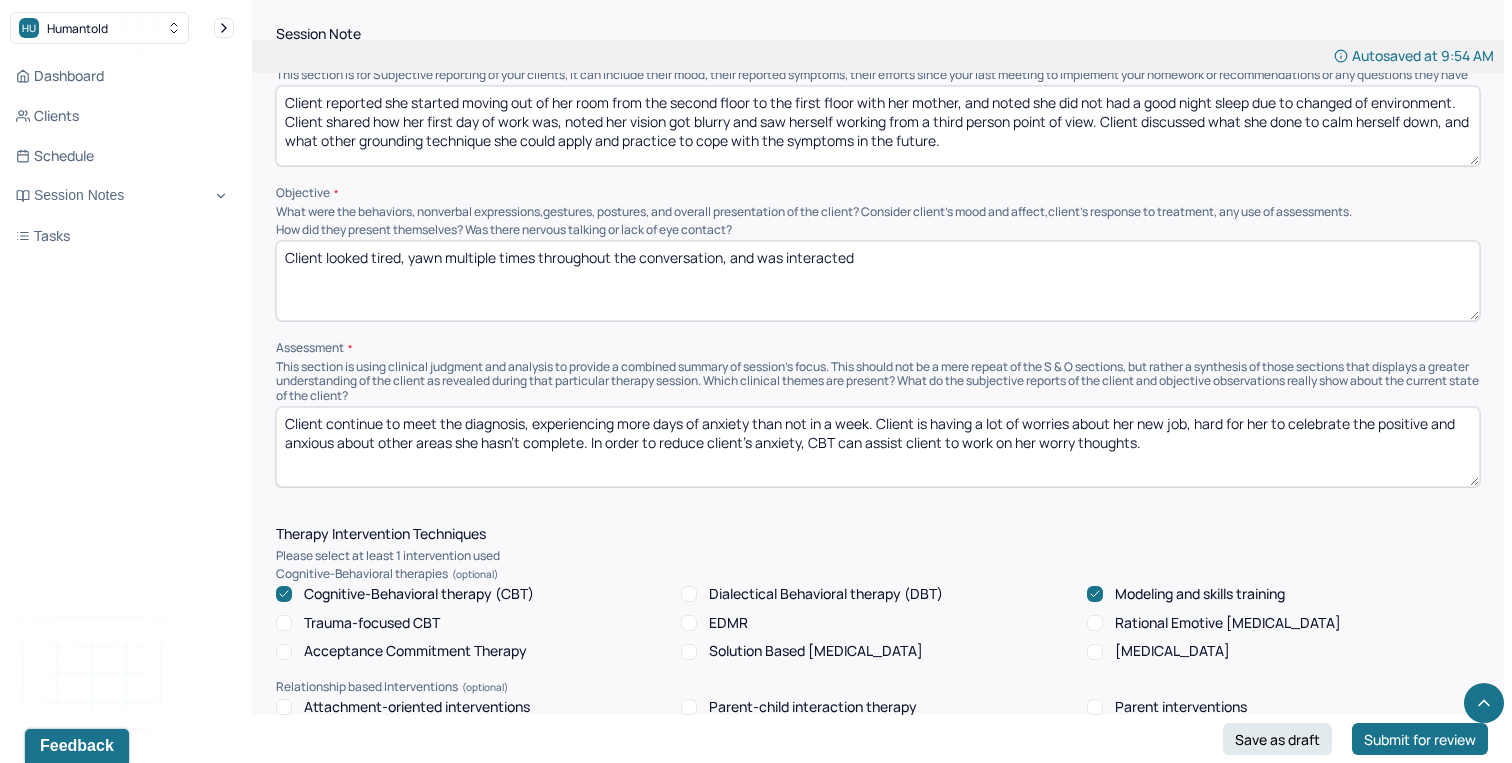 click on "Client looked tired, yawn multiple times throughout the conversation, and was interacted" at bounding box center (878, 281) 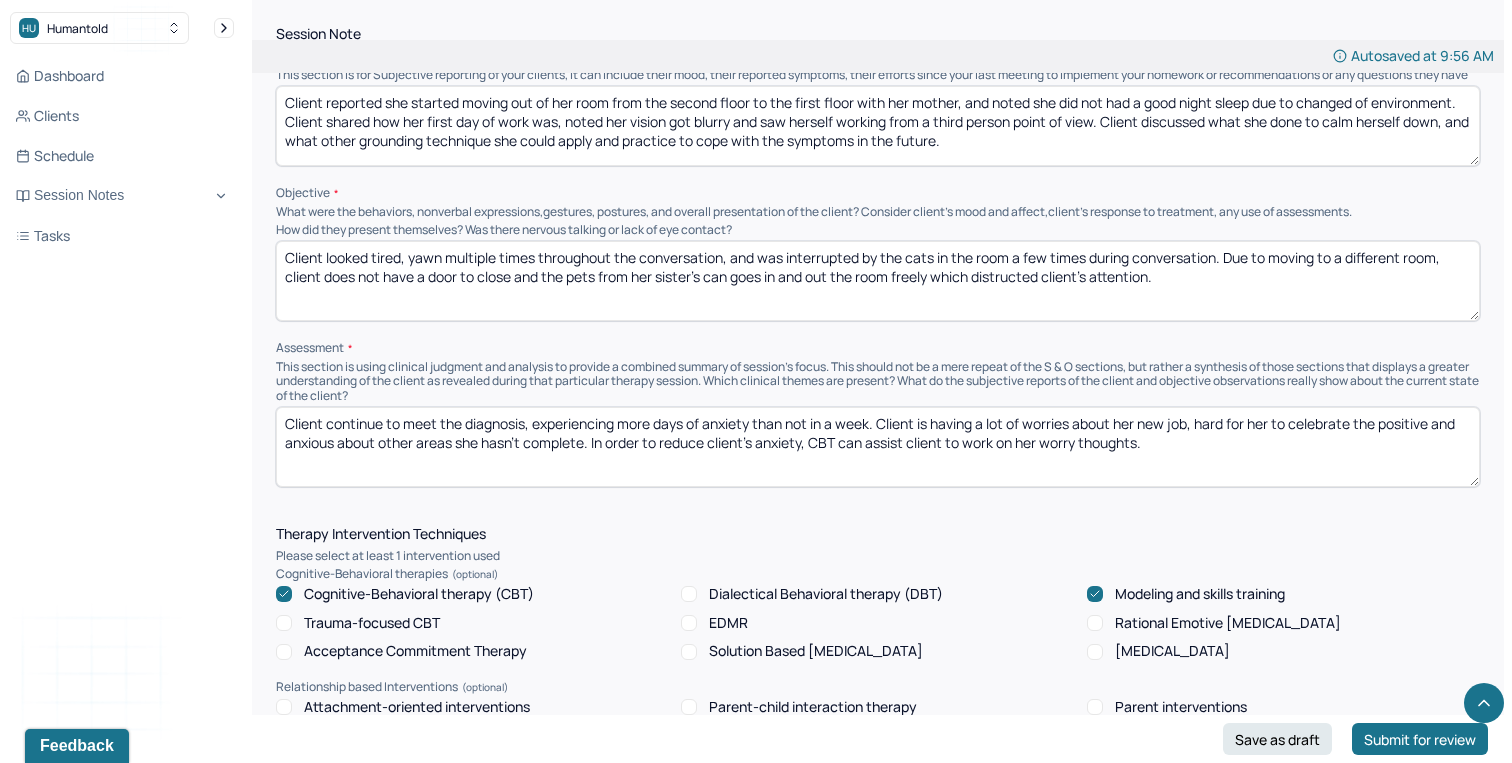click on "Client looked tired, yawn multiple times throughout the conversation, and was interrupted by the cats in the room a few times during conversation. Due to moving to a different room, client does not have a door to close and the pets from her sister's can goes in and out the room freely which dist" at bounding box center (878, 281) 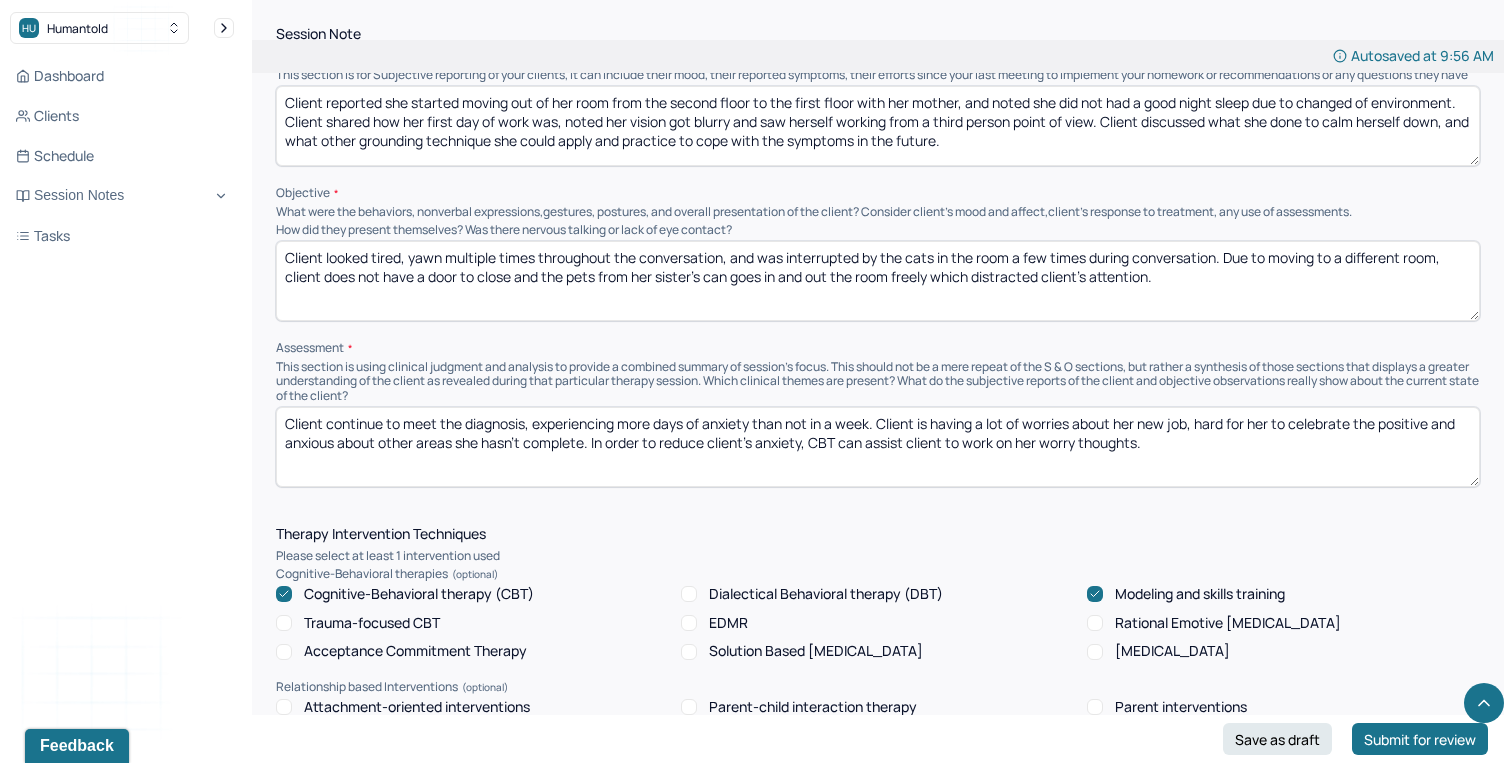 click on "Client looked tired, yawn multiple times throughout the conversation, and was interrupted by the cats in the room a few times during conversation. Due to moving to a different room, client does not have a door to close and the pets from her sister's can goes in and out the room freely which distructed client's attention." at bounding box center (878, 281) 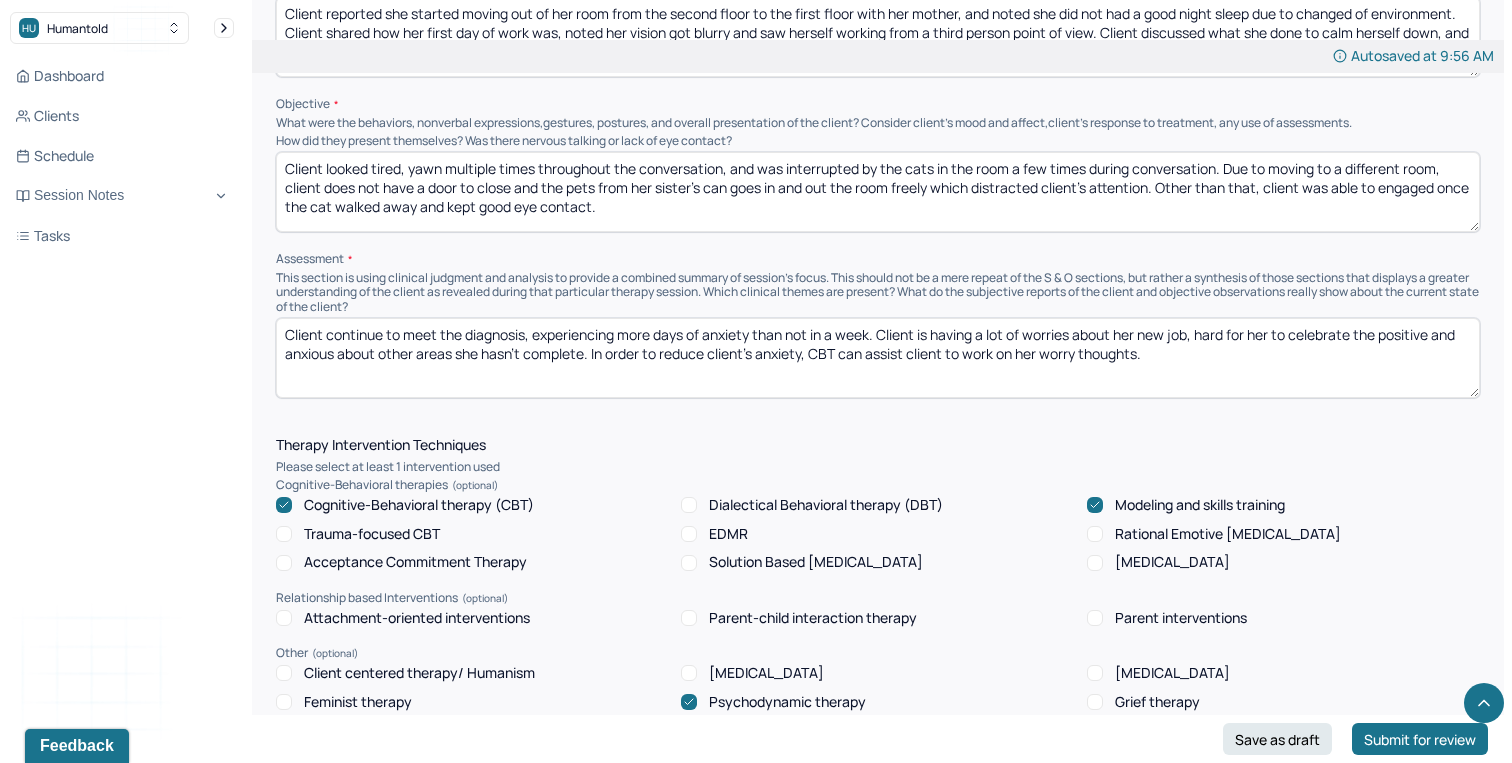 scroll, scrollTop: 1335, scrollLeft: 0, axis: vertical 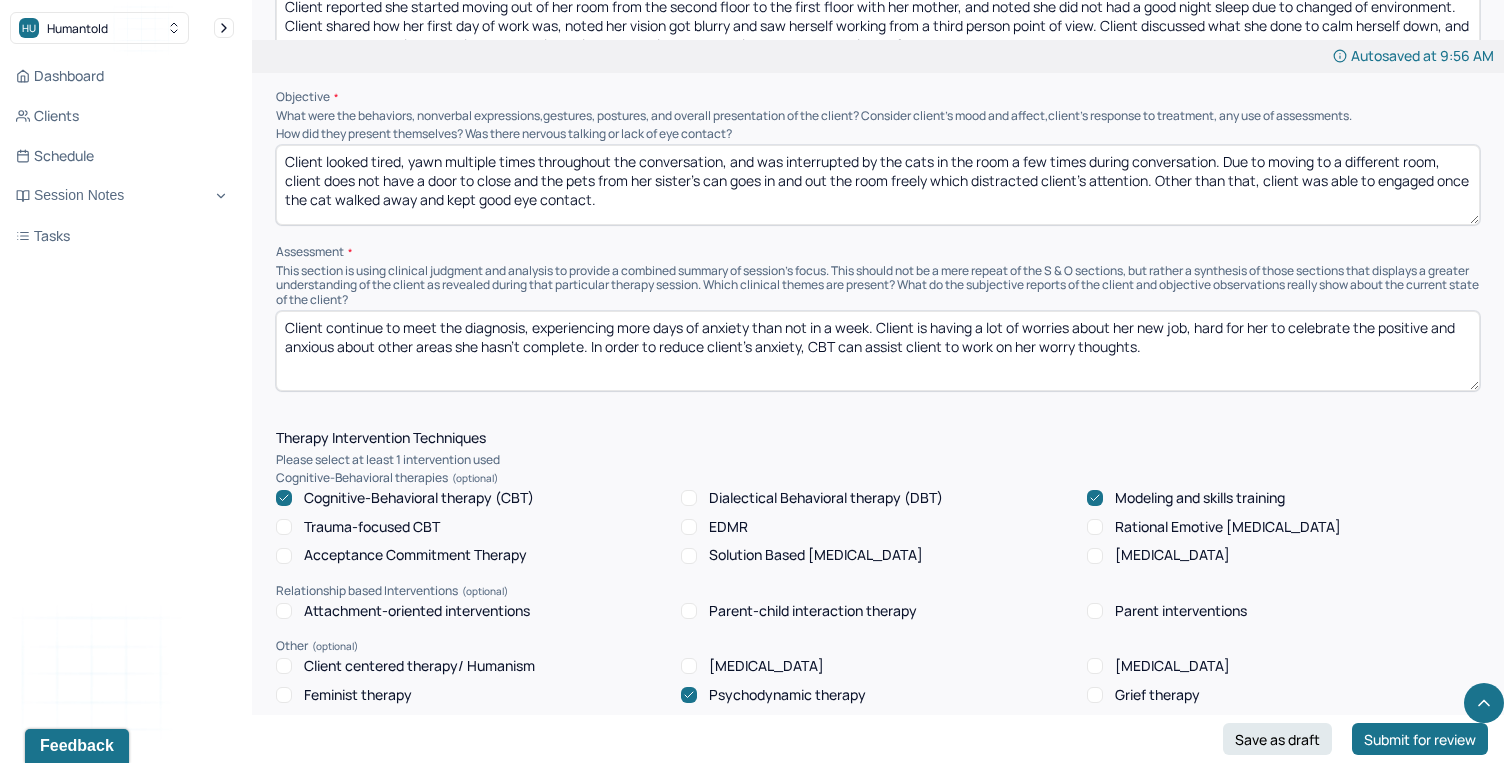 type on "Client looked tired, yawn multiple times throughout the conversation, and was interrupted by the cats in the room a few times during conversation. Due to moving to a different room, client does not have a door to close and the pets from her sister's can goes in and out the room freely which distracted client's attention. Other than that, client was able to engaged once the cat walked away and kept good eye contact." 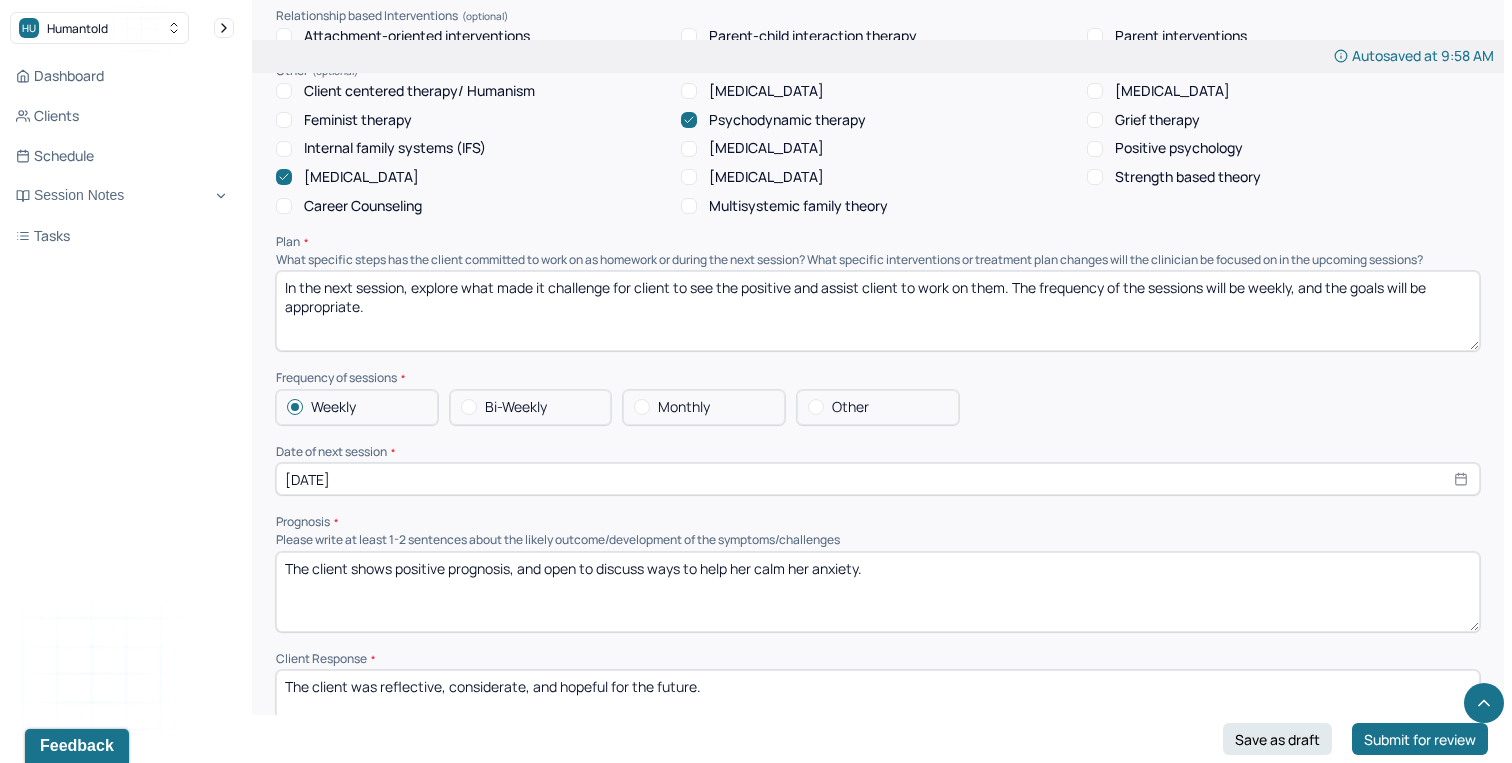 scroll, scrollTop: 1911, scrollLeft: 0, axis: vertical 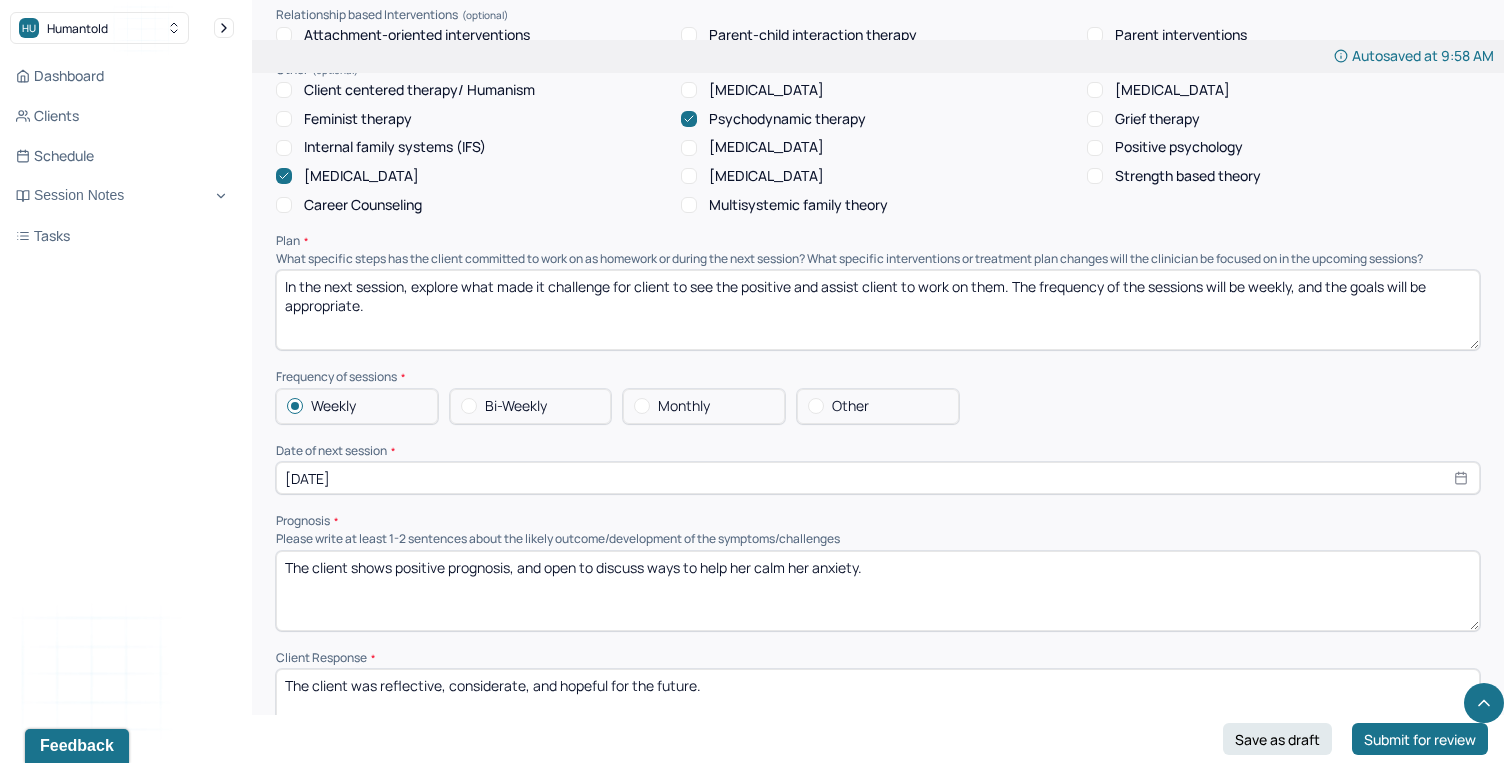 type on "Client continue to meet the diagnosis, experiencing symptoms of anxiety, but better at identifying them before full bloom and able to apply simple coping skills like taking a deep breath and walking away if possible. In order to continue reduce the symptoms of anxiety, grounding technique was introduced to client and client noted she will take a try." 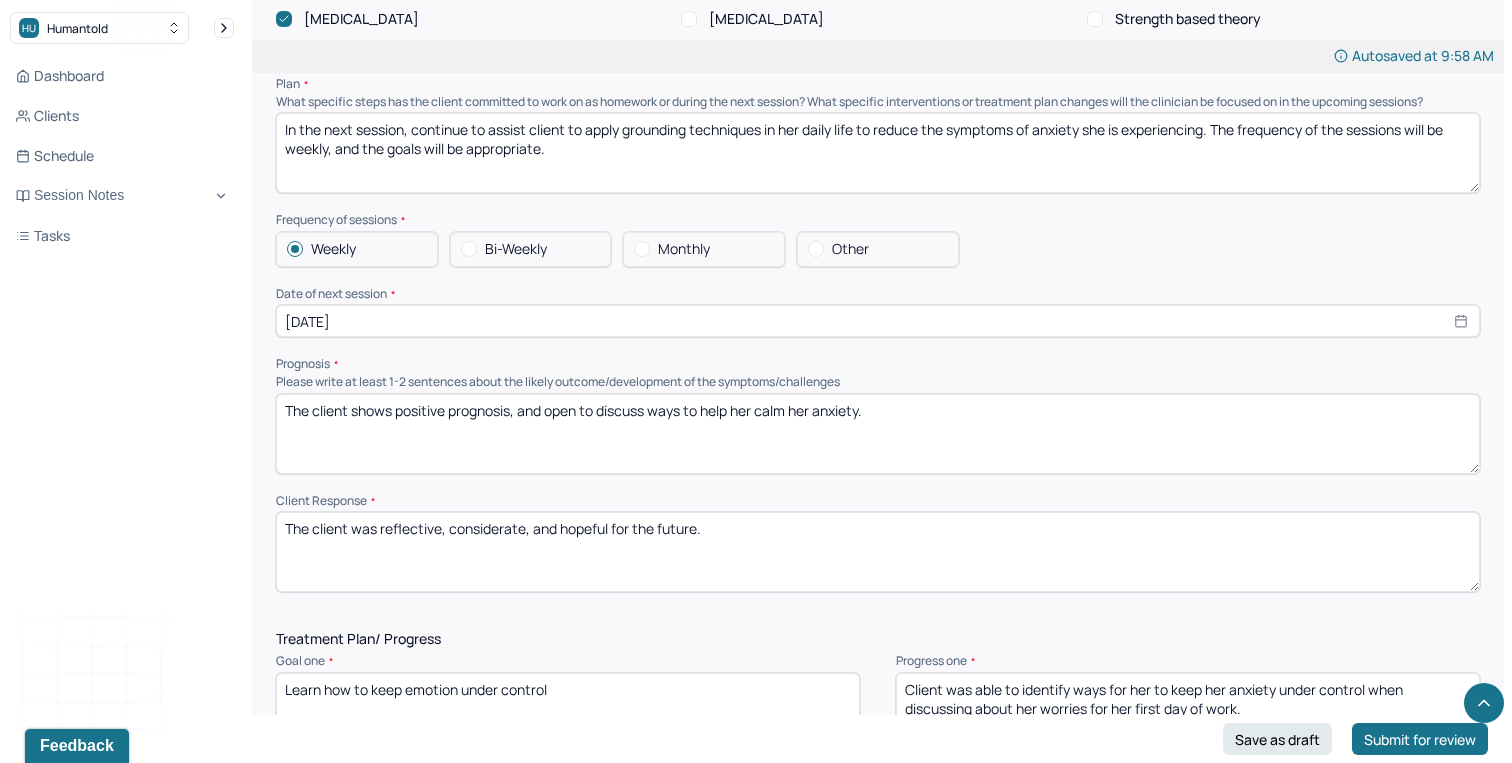 scroll, scrollTop: 2116, scrollLeft: 0, axis: vertical 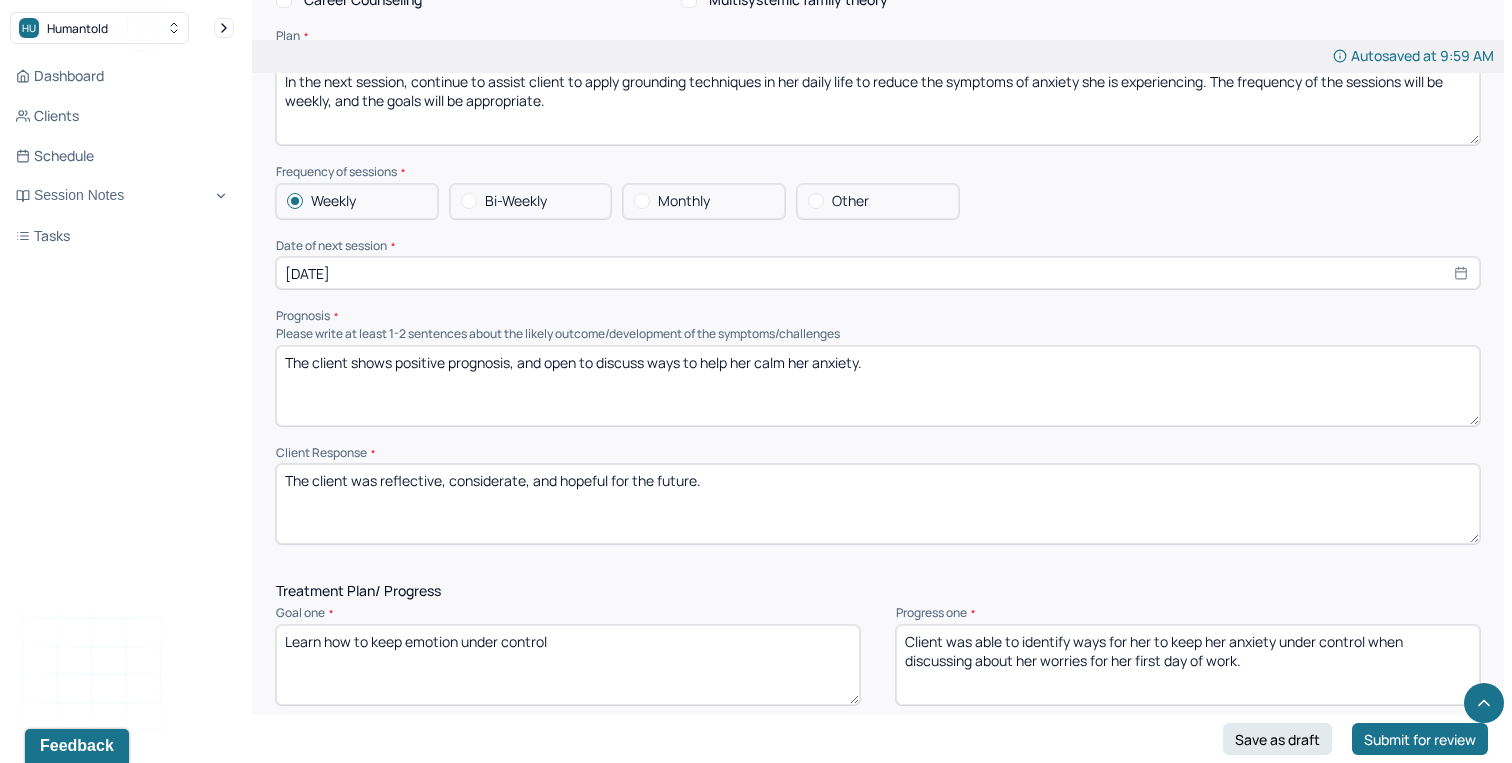 type on "In the next session, continue to assist client to apply grounding techniques in her daily life to reduce the symptoms of anxiety she is experiencing. The frequency of the sessions will be weekly, and the goals will be appropriate." 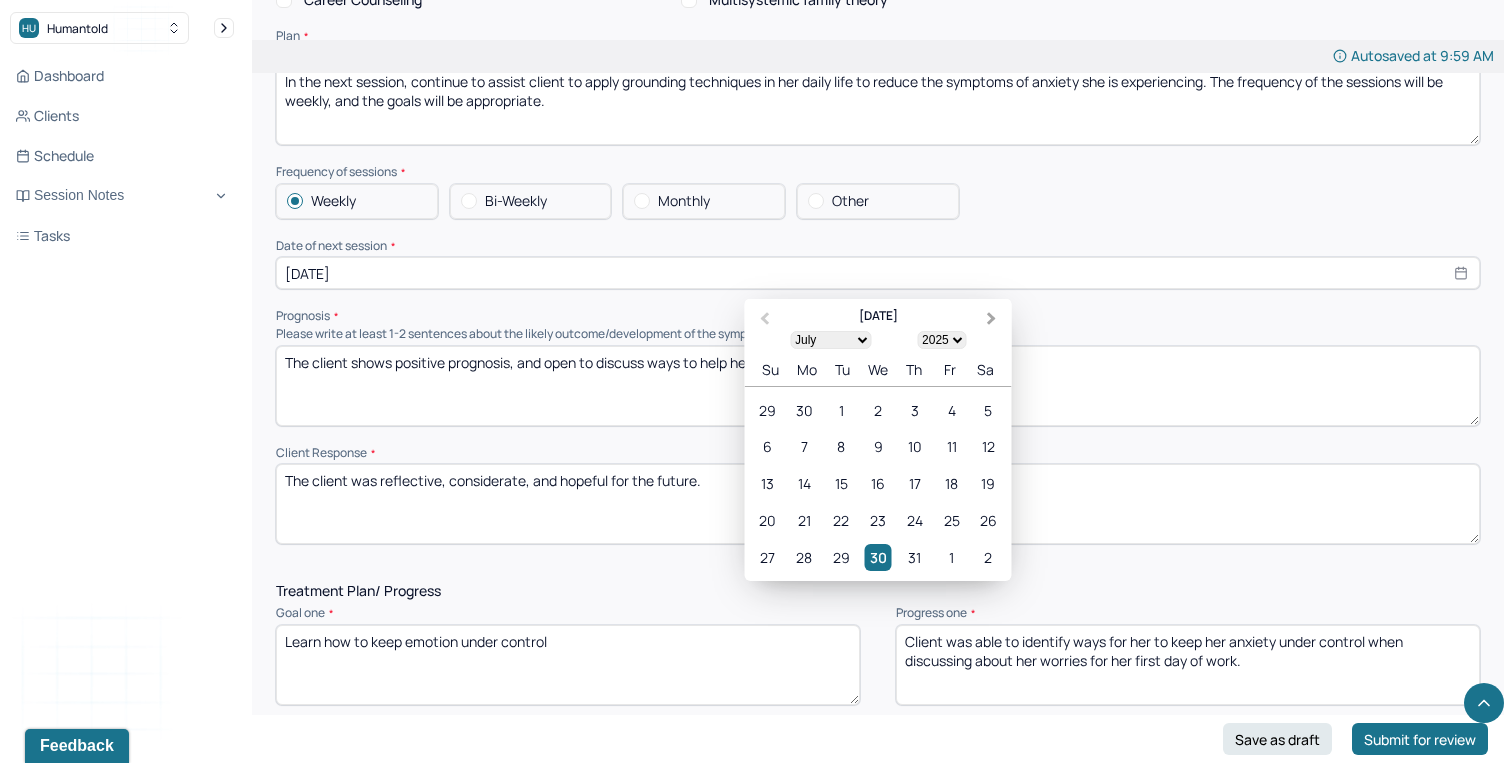 click on "Next Month" at bounding box center [994, 320] 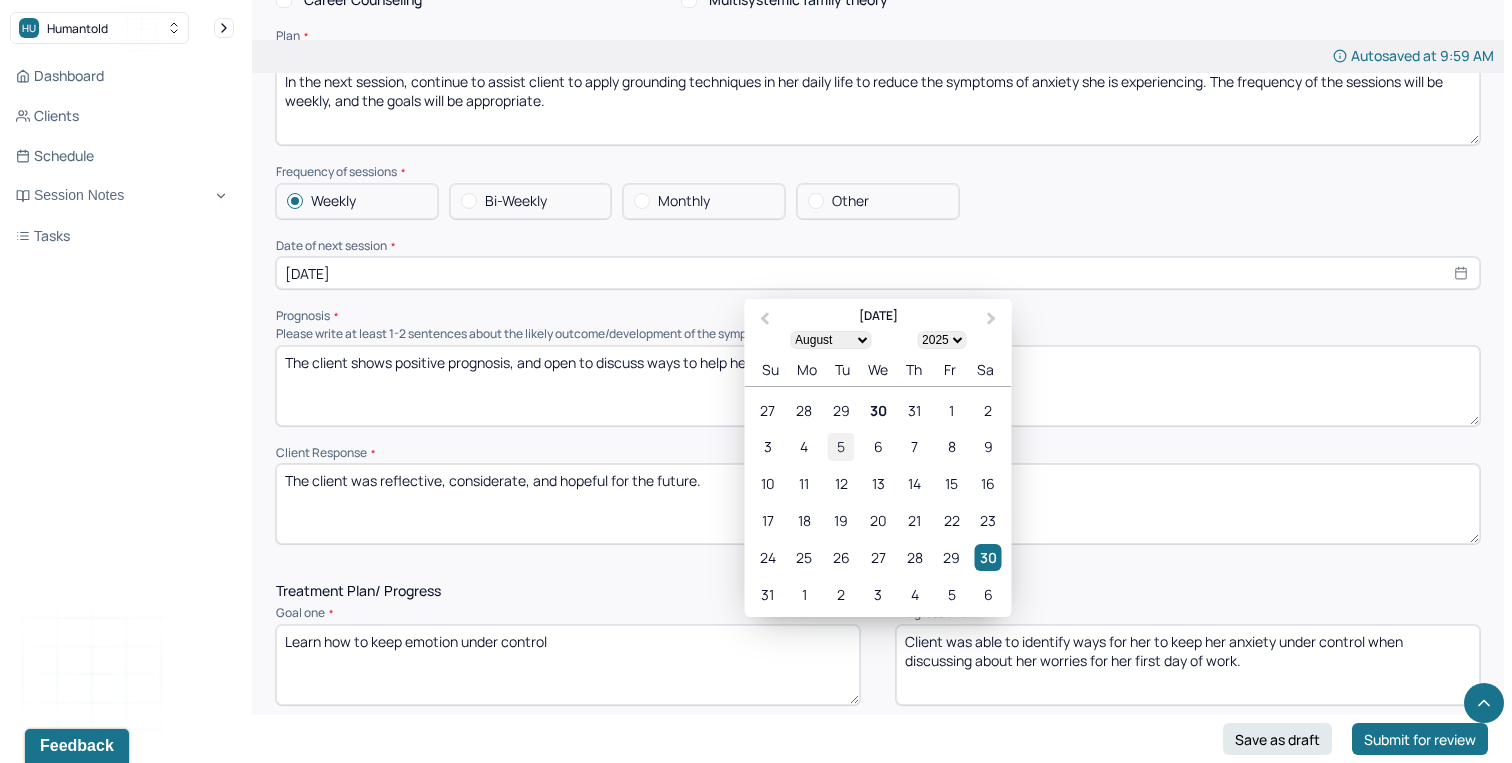 click on "5" at bounding box center (841, 447) 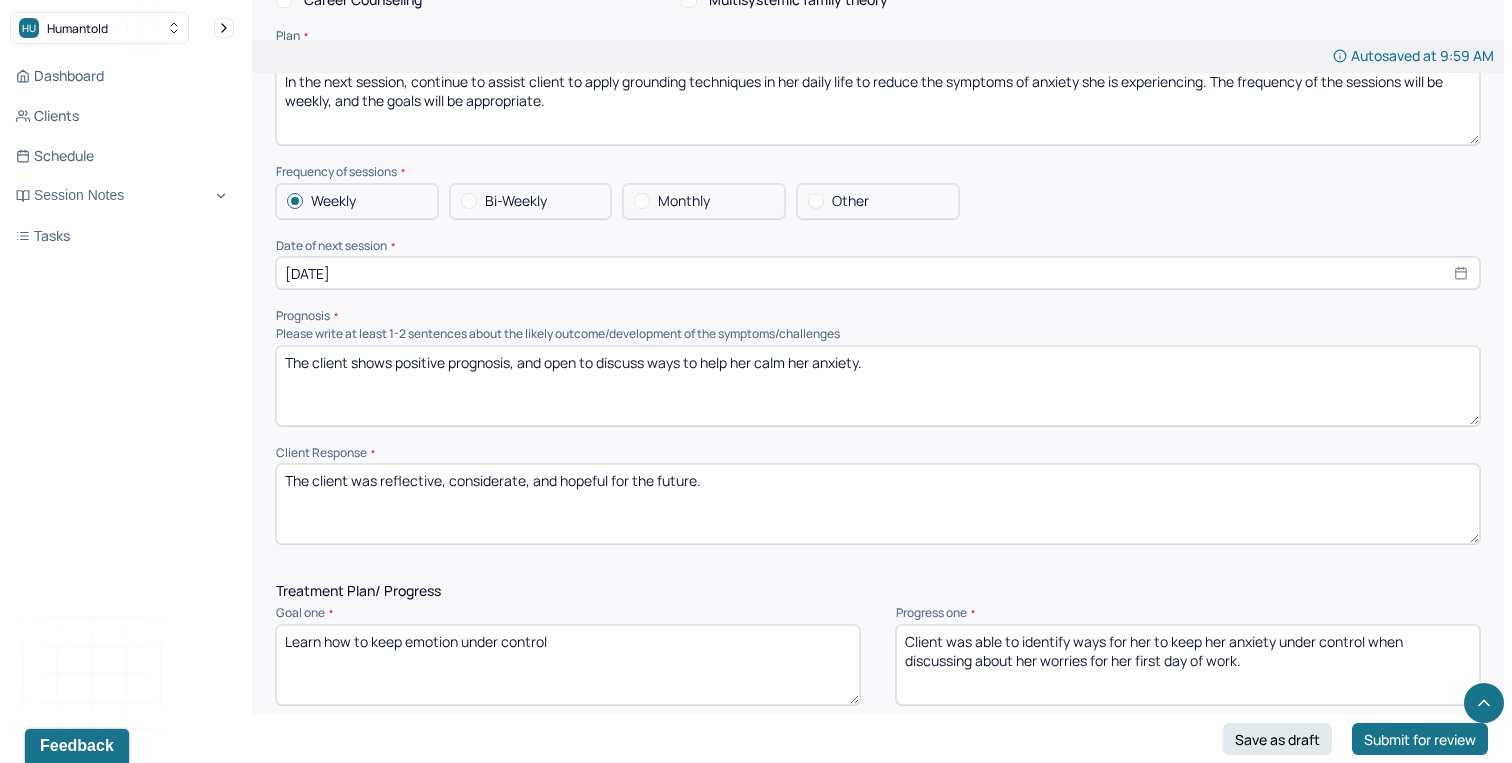 scroll, scrollTop: 2131, scrollLeft: 0, axis: vertical 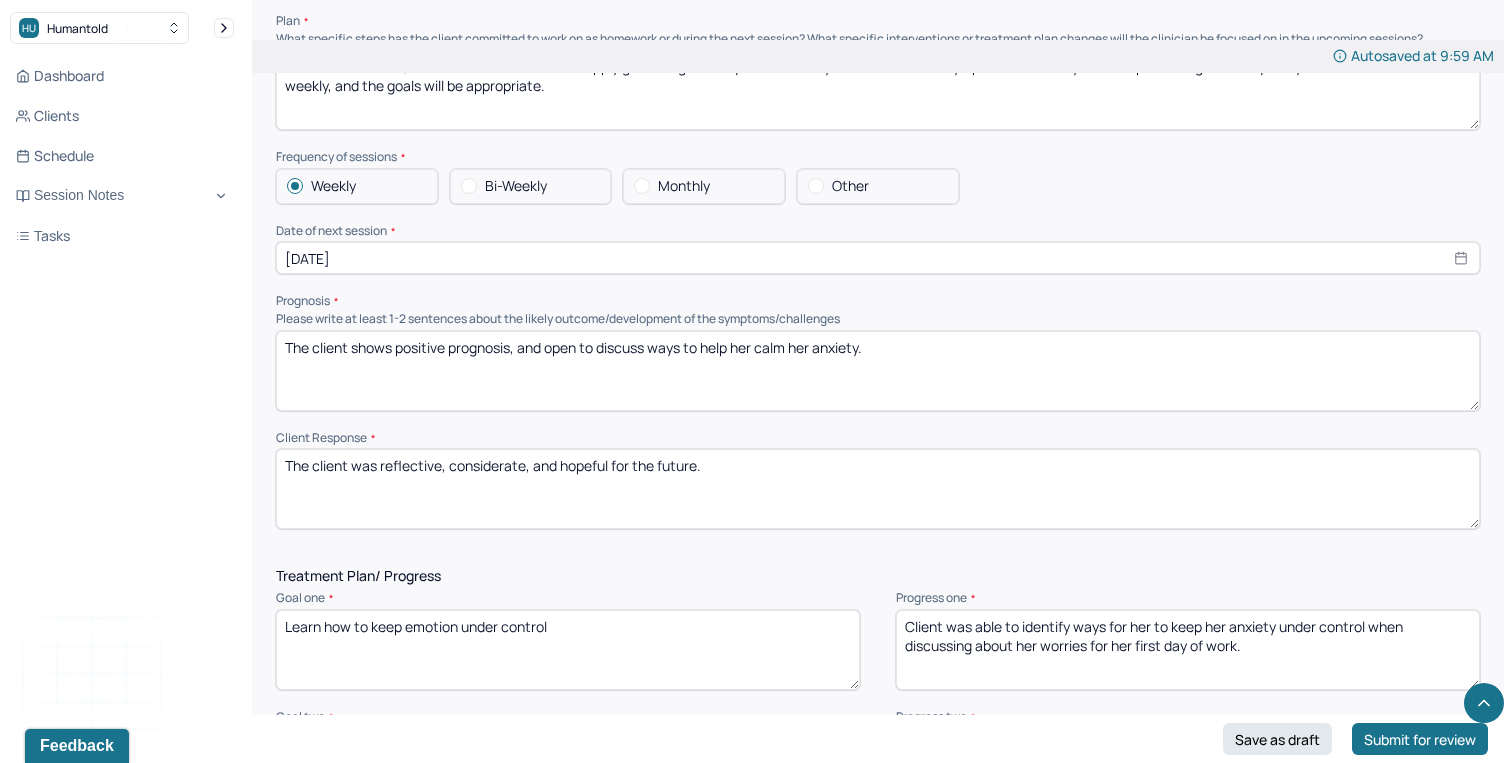 click on "The client shows positive prognosis, and open to discuss ways to help her calm her anxiety." at bounding box center [878, 371] 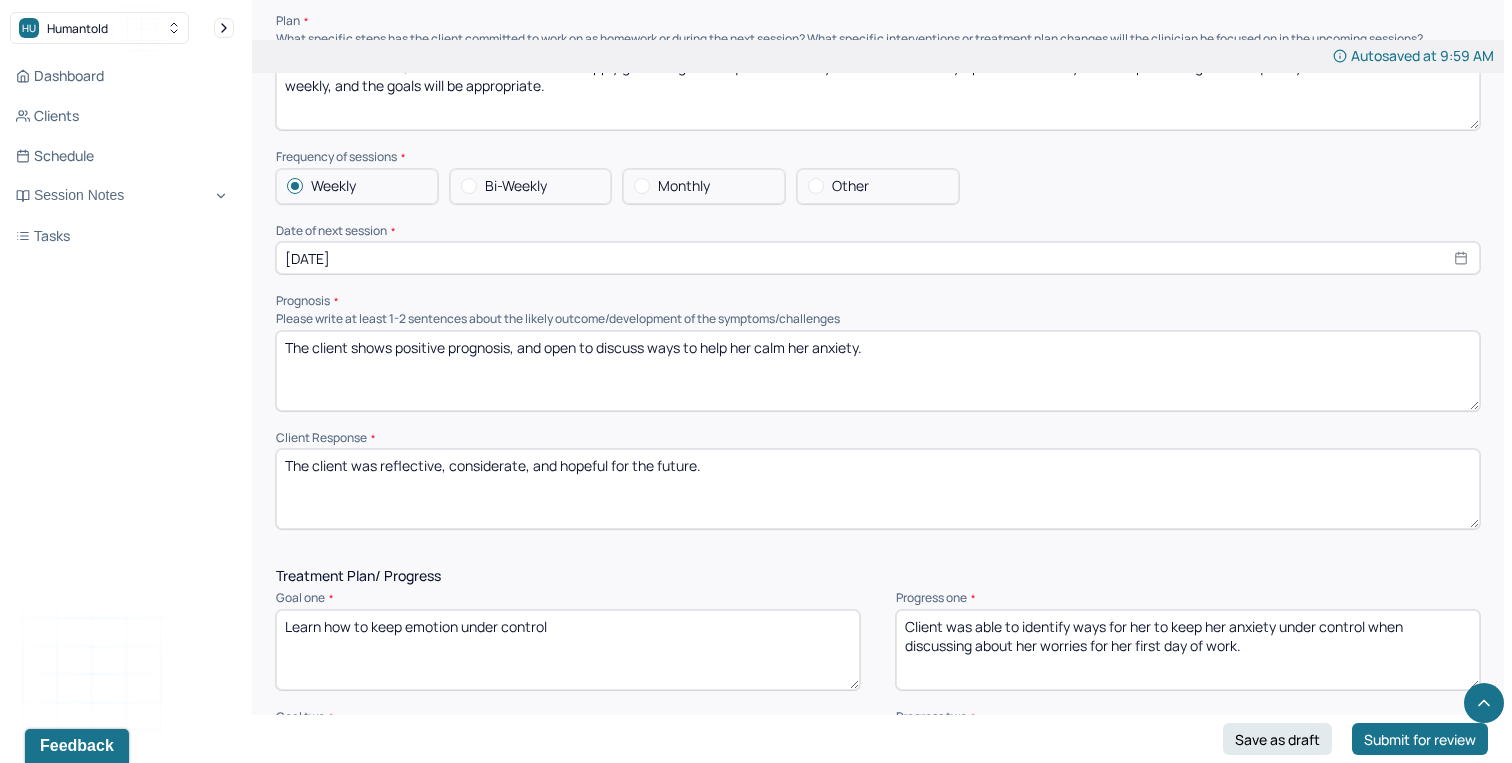 drag, startPoint x: 886, startPoint y: 334, endPoint x: 549, endPoint y: 338, distance: 337.02374 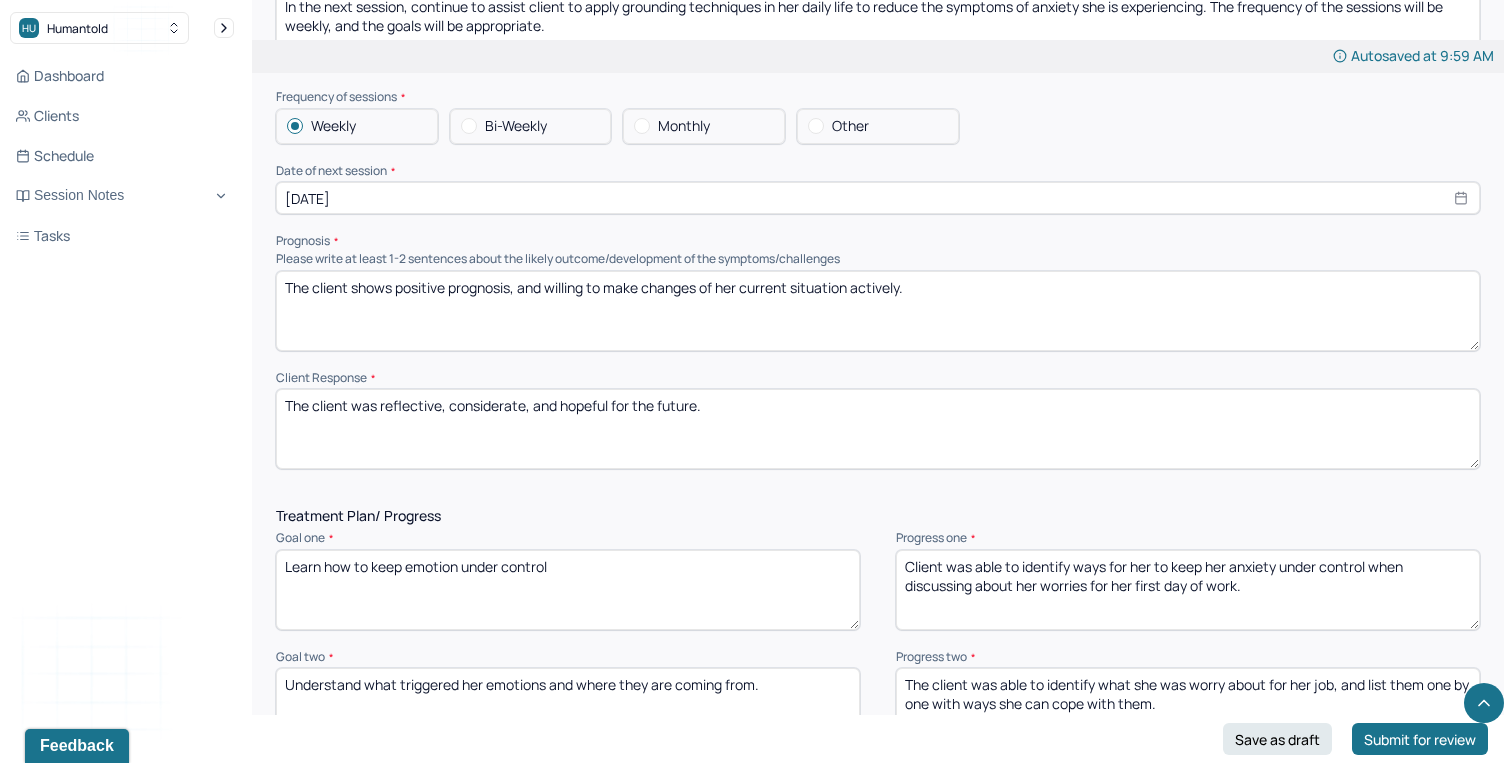 scroll, scrollTop: 2196, scrollLeft: 0, axis: vertical 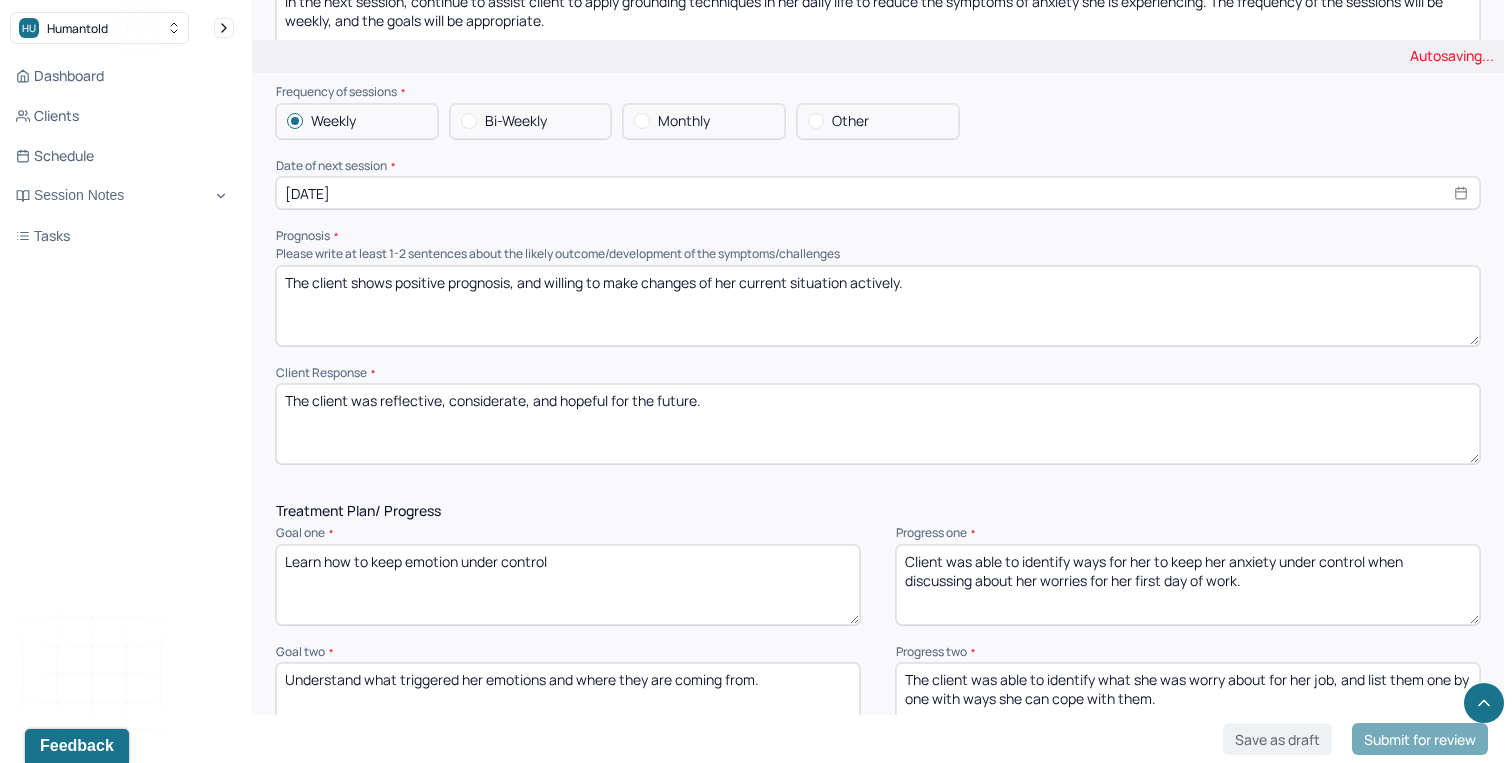 type on "The client shows positive prognosis, and willing to make changes of her current situation actively." 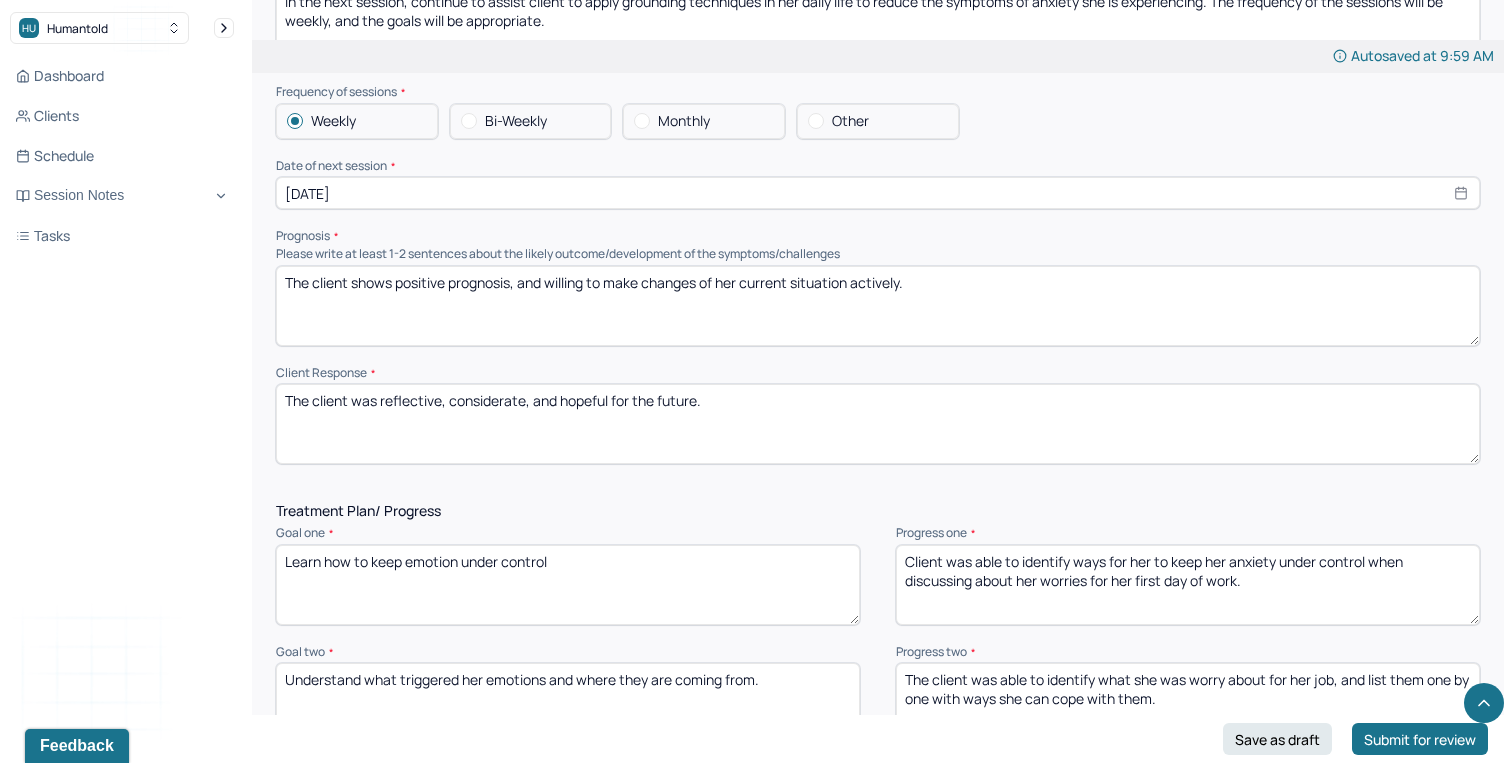 drag, startPoint x: 730, startPoint y: 395, endPoint x: 378, endPoint y: 397, distance: 352.00568 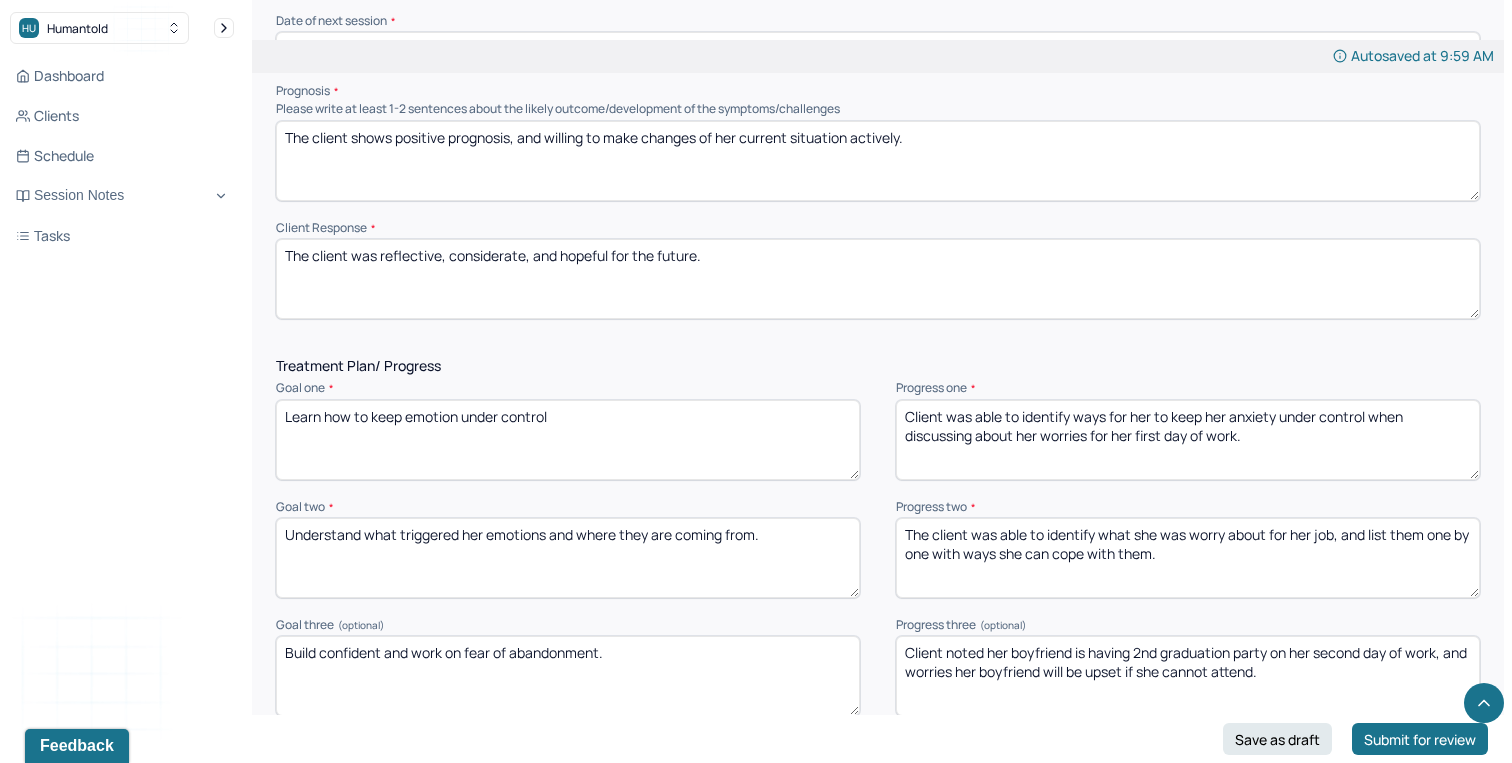 scroll, scrollTop: 2339, scrollLeft: 0, axis: vertical 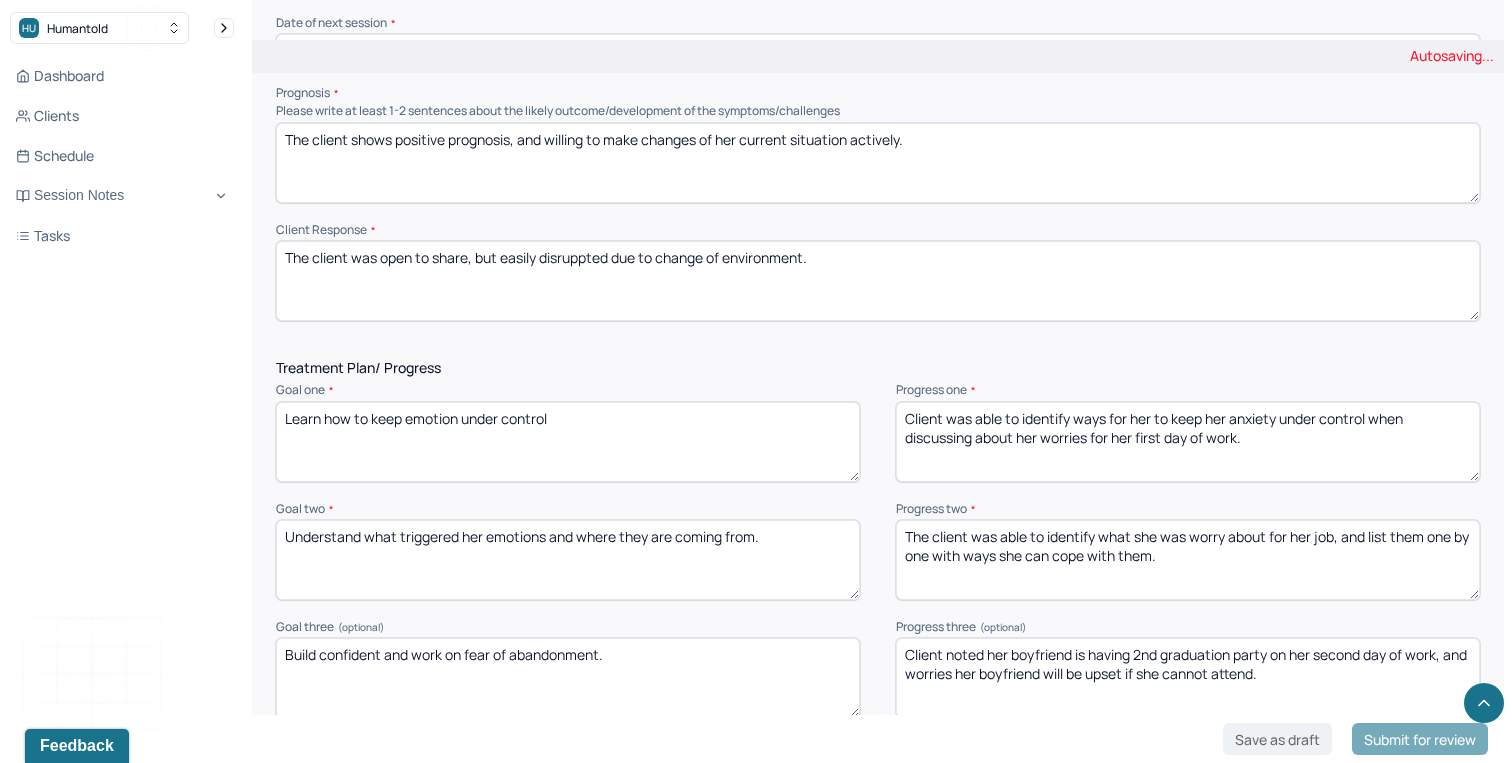 click on "The client was reflective, considerate, and hopeful for the future." at bounding box center (878, 281) 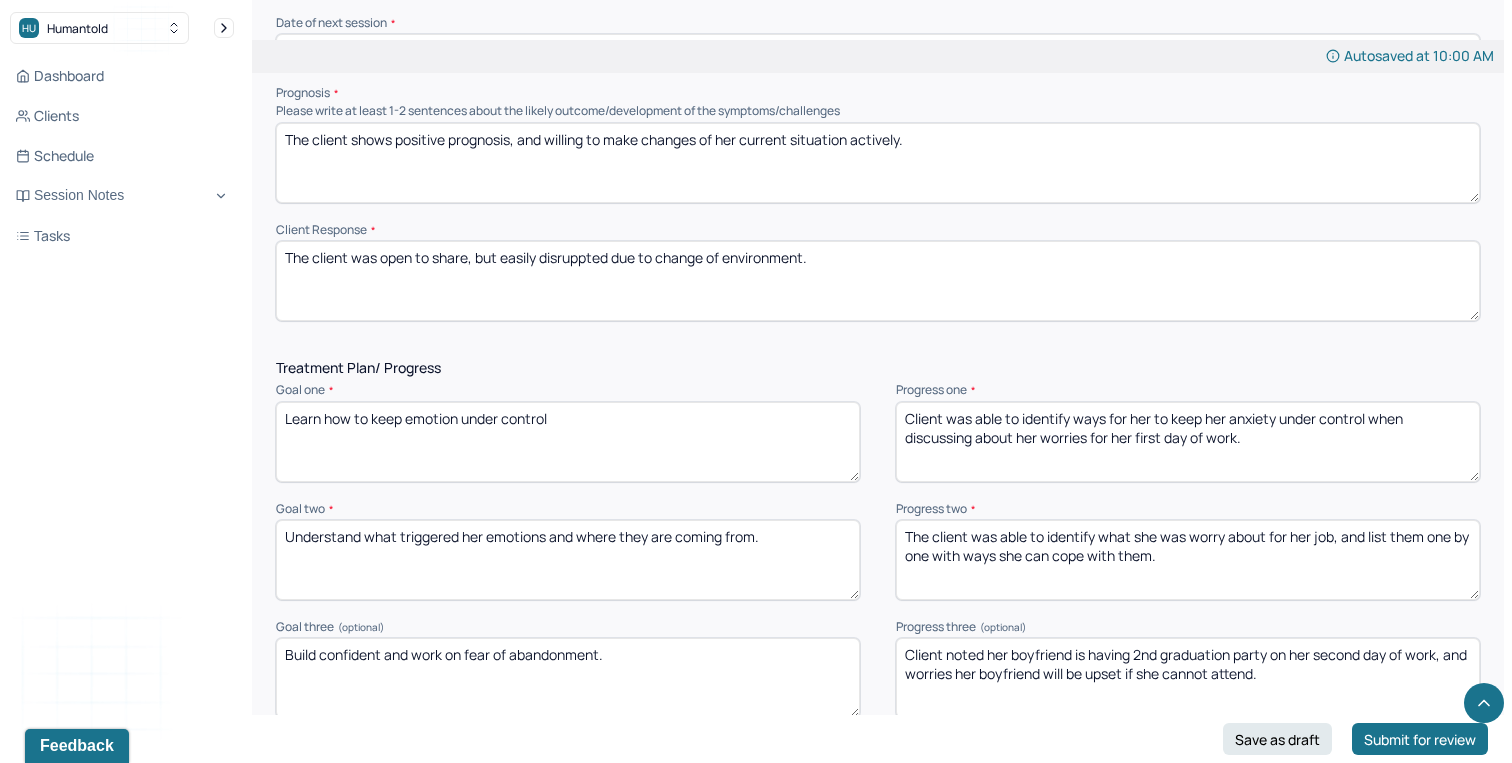 paste on "trac" 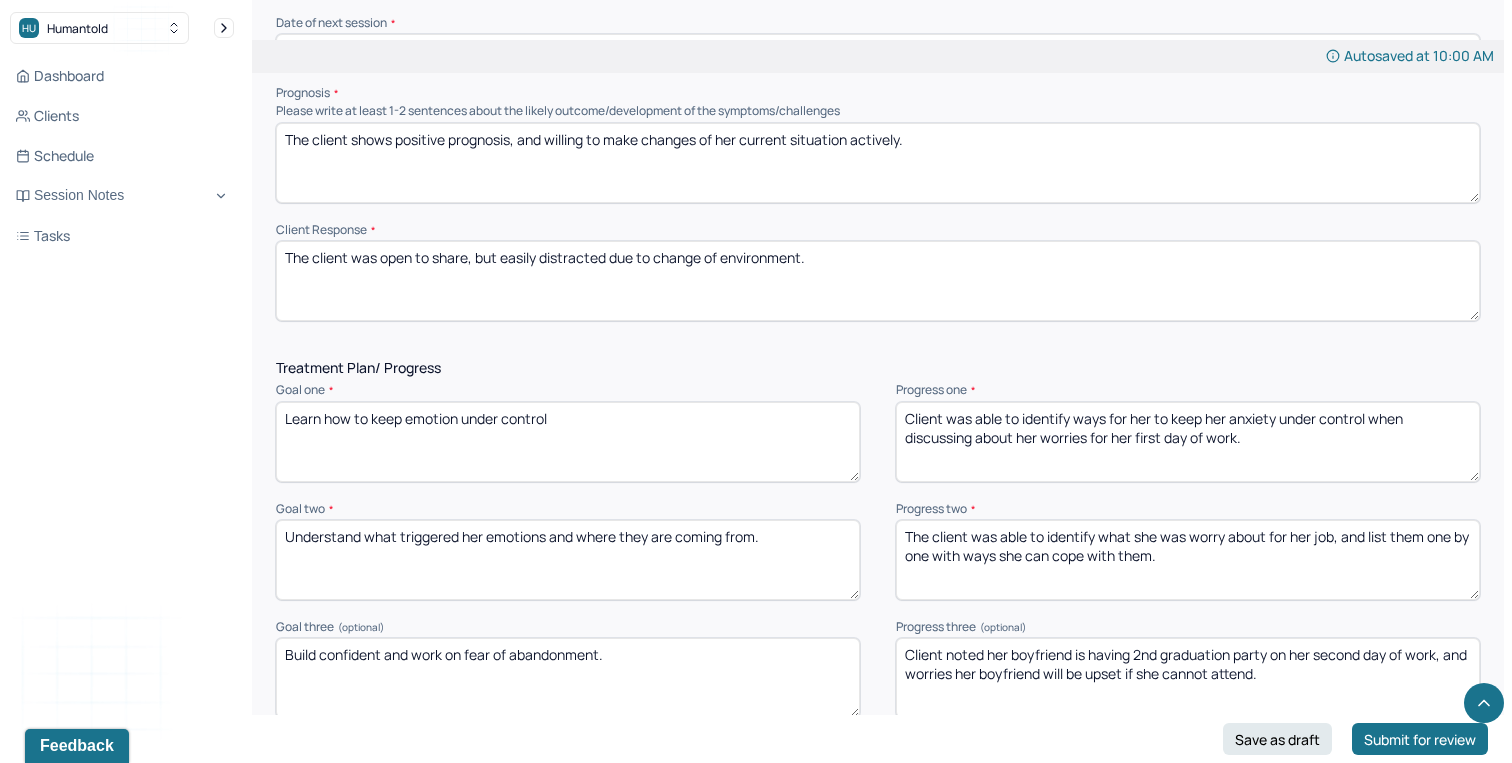 click on "The client was open to share, but easily disruppted due to change of environment." at bounding box center (878, 281) 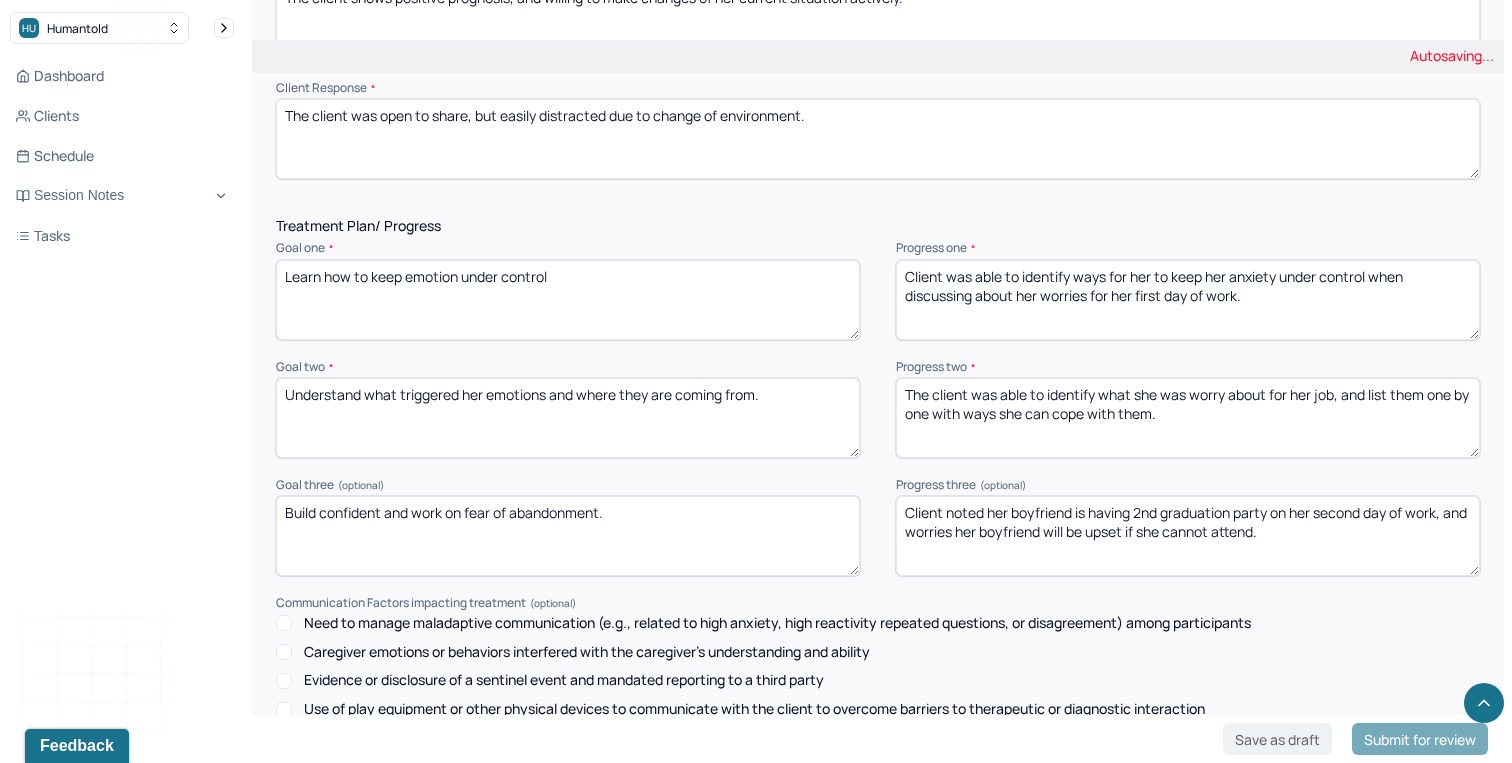 scroll, scrollTop: 2495, scrollLeft: 0, axis: vertical 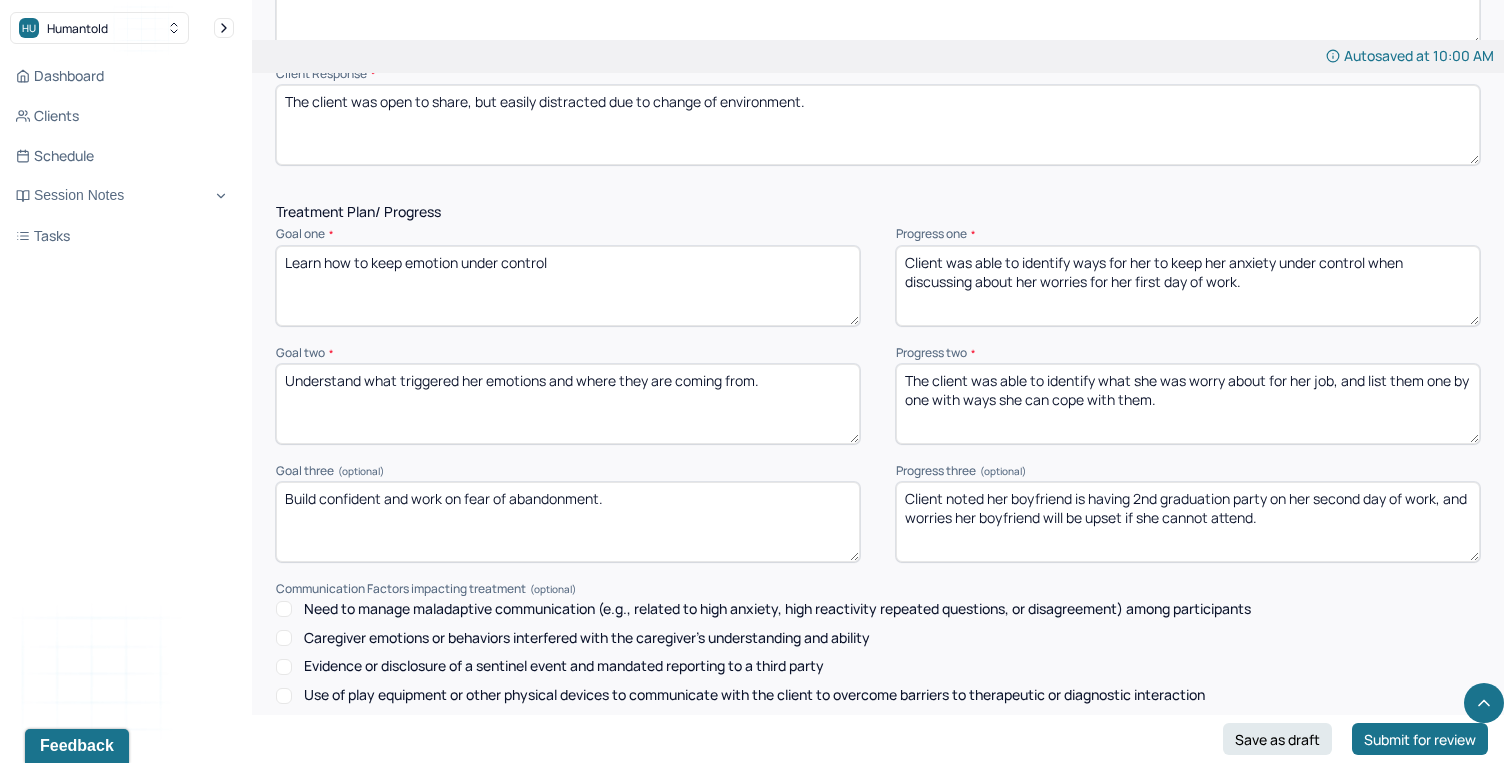 type on "The client was open to share, but easily distracted due to change of environment." 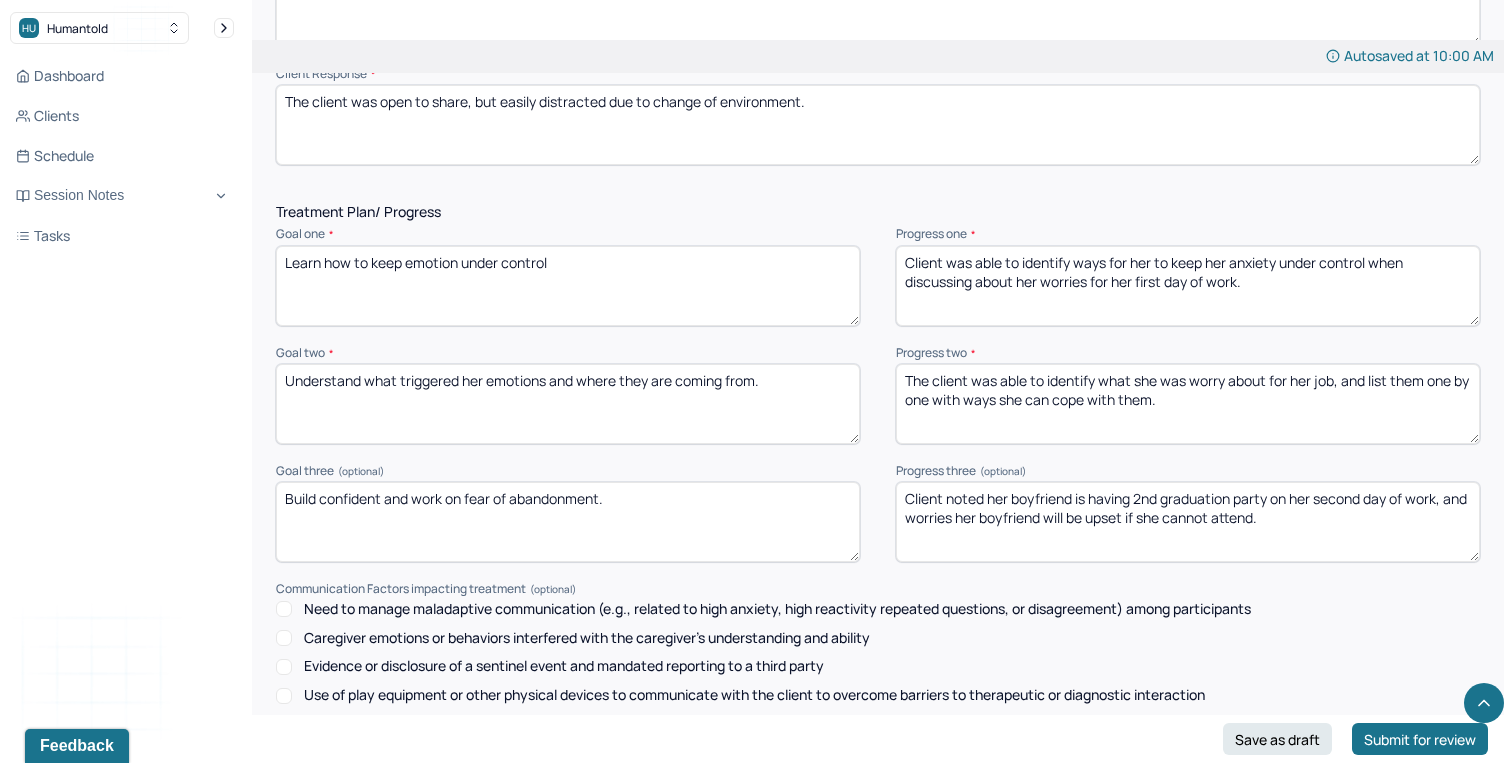 drag, startPoint x: 1257, startPoint y: 277, endPoint x: 1075, endPoint y: 244, distance: 184.96756 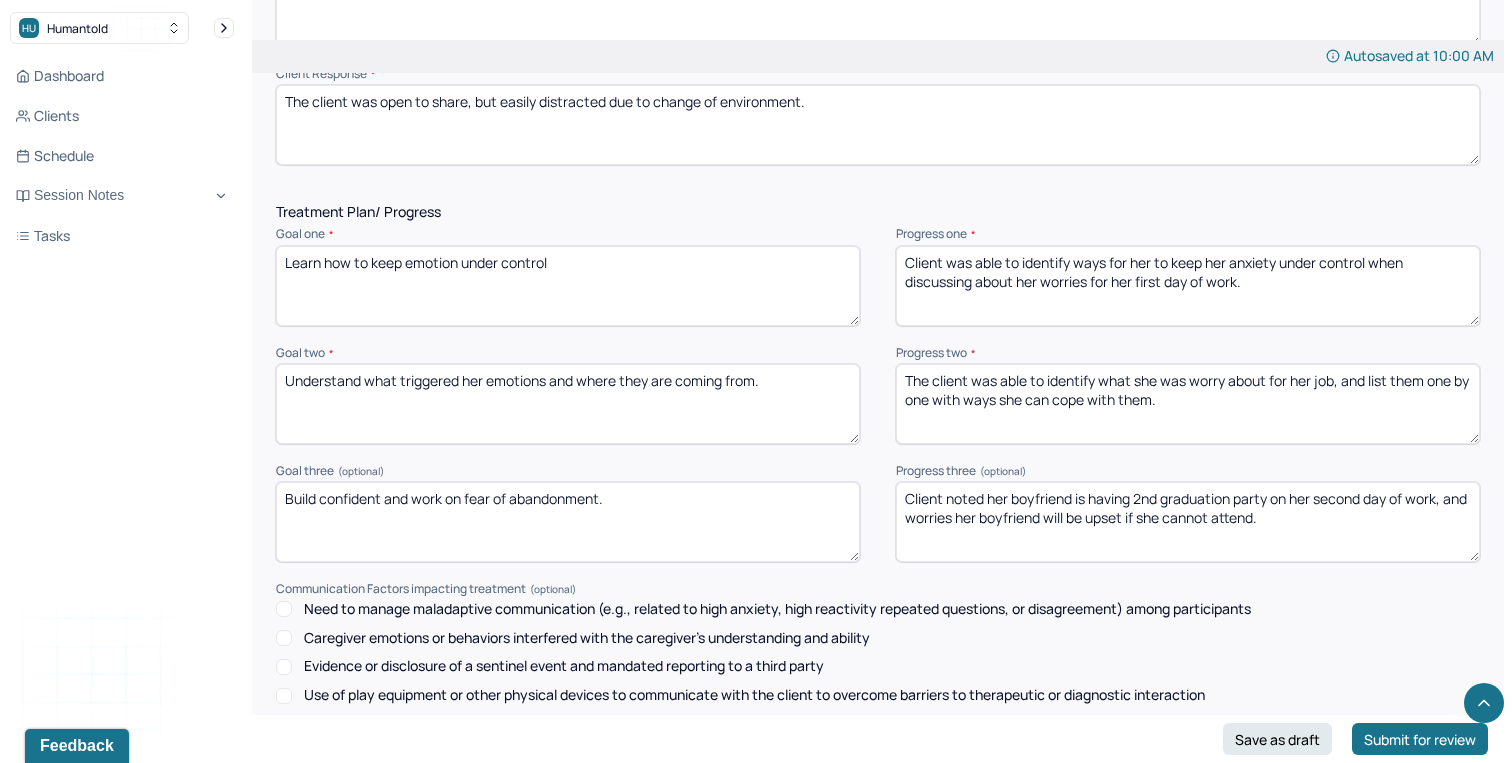 click on "Client was able to identify ways for her to keep her anxiety under control when discussing about her worries for her first day of work." at bounding box center [1188, 286] 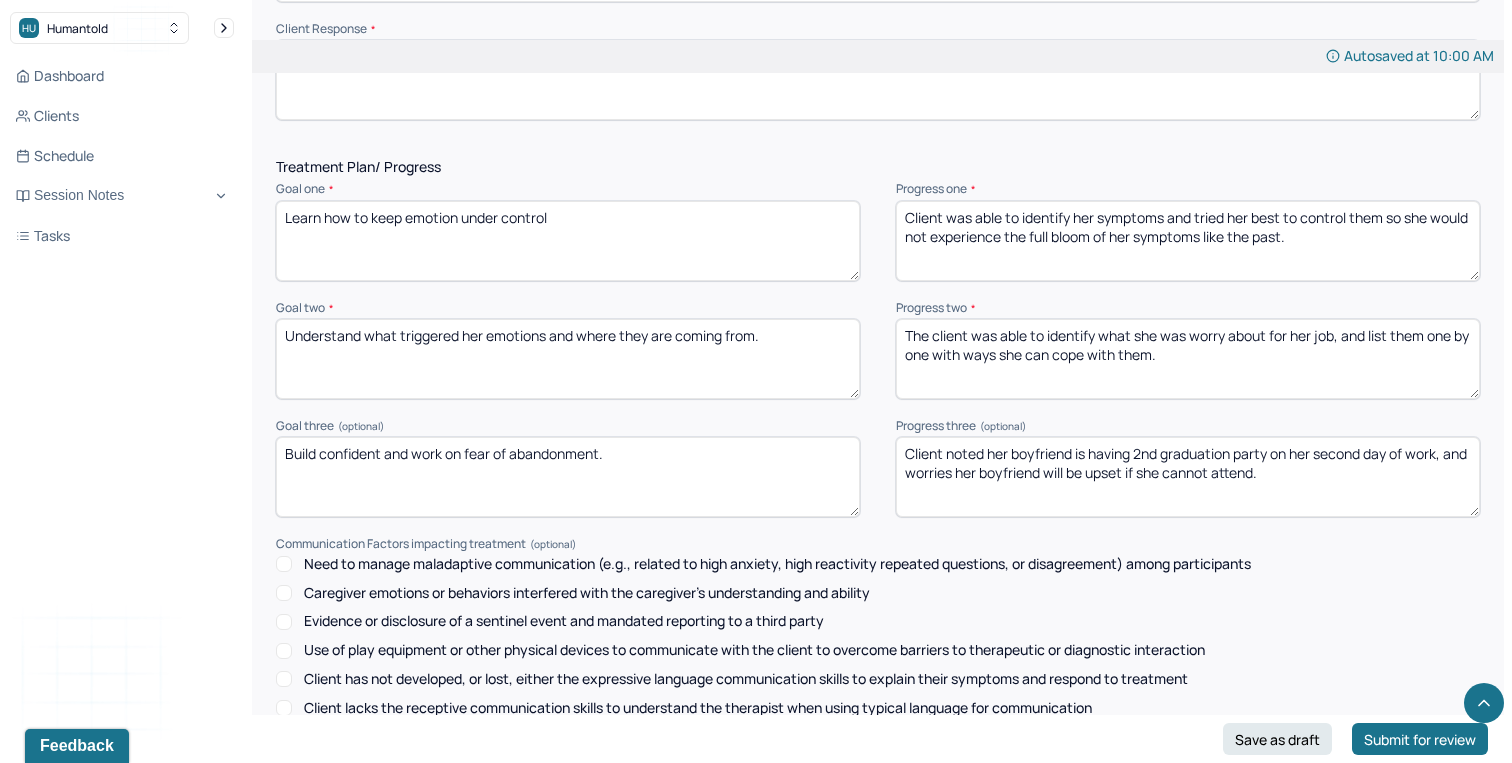 scroll, scrollTop: 2544, scrollLeft: 0, axis: vertical 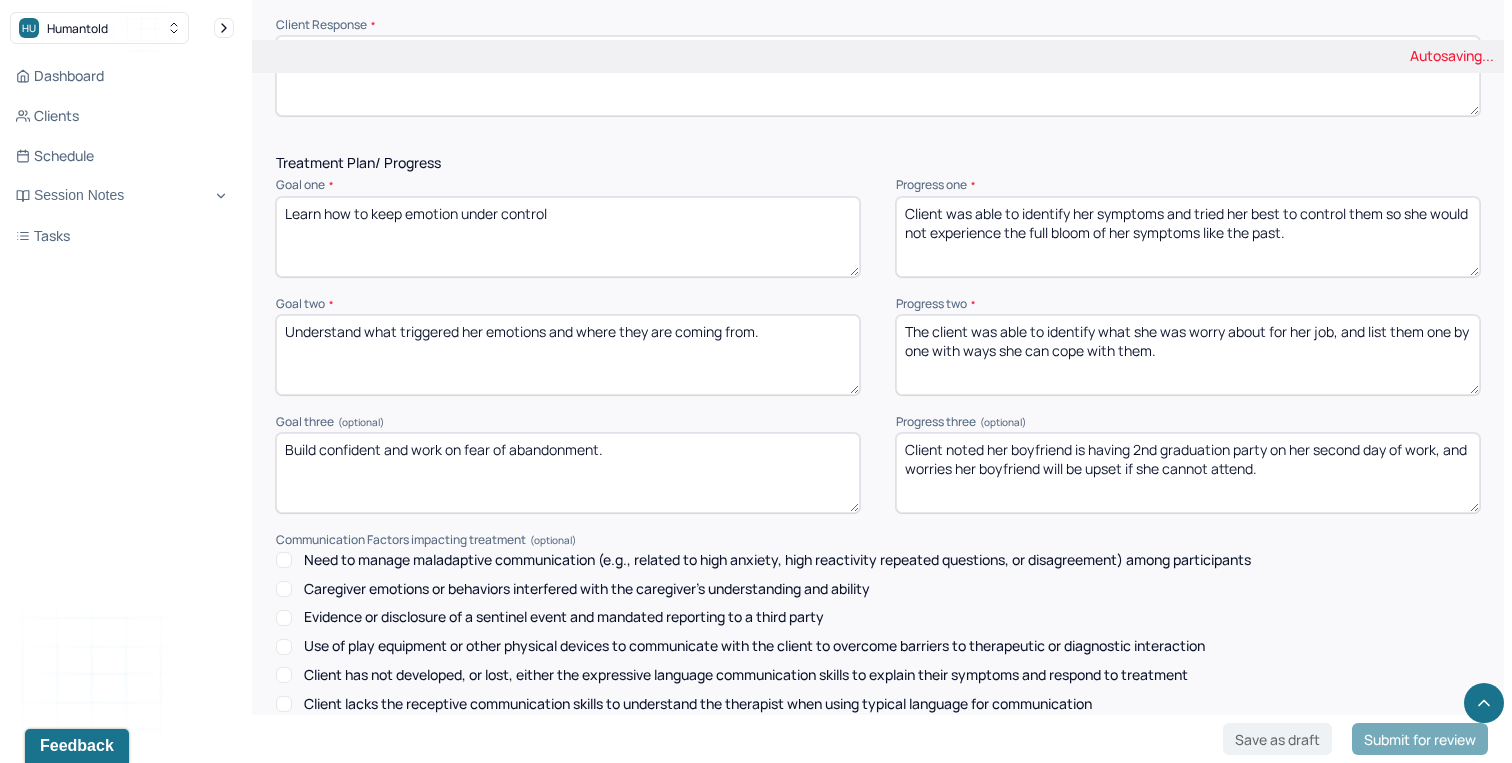 type on "Client was able to identify her symptoms and tried her best to control them so she would not experience the full bloom of her symptoms like the past." 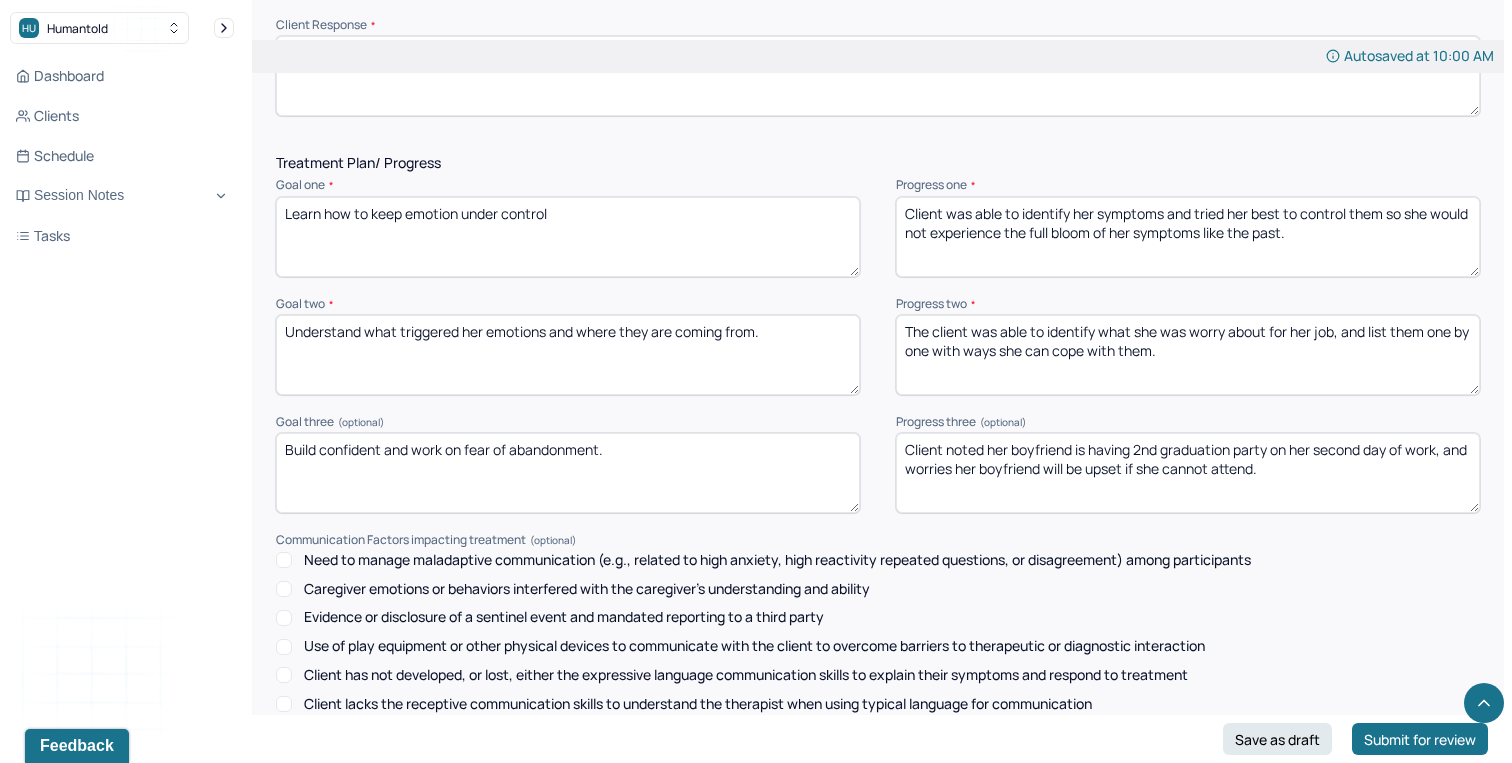 drag, startPoint x: 1166, startPoint y: 337, endPoint x: 971, endPoint y: 324, distance: 195.43285 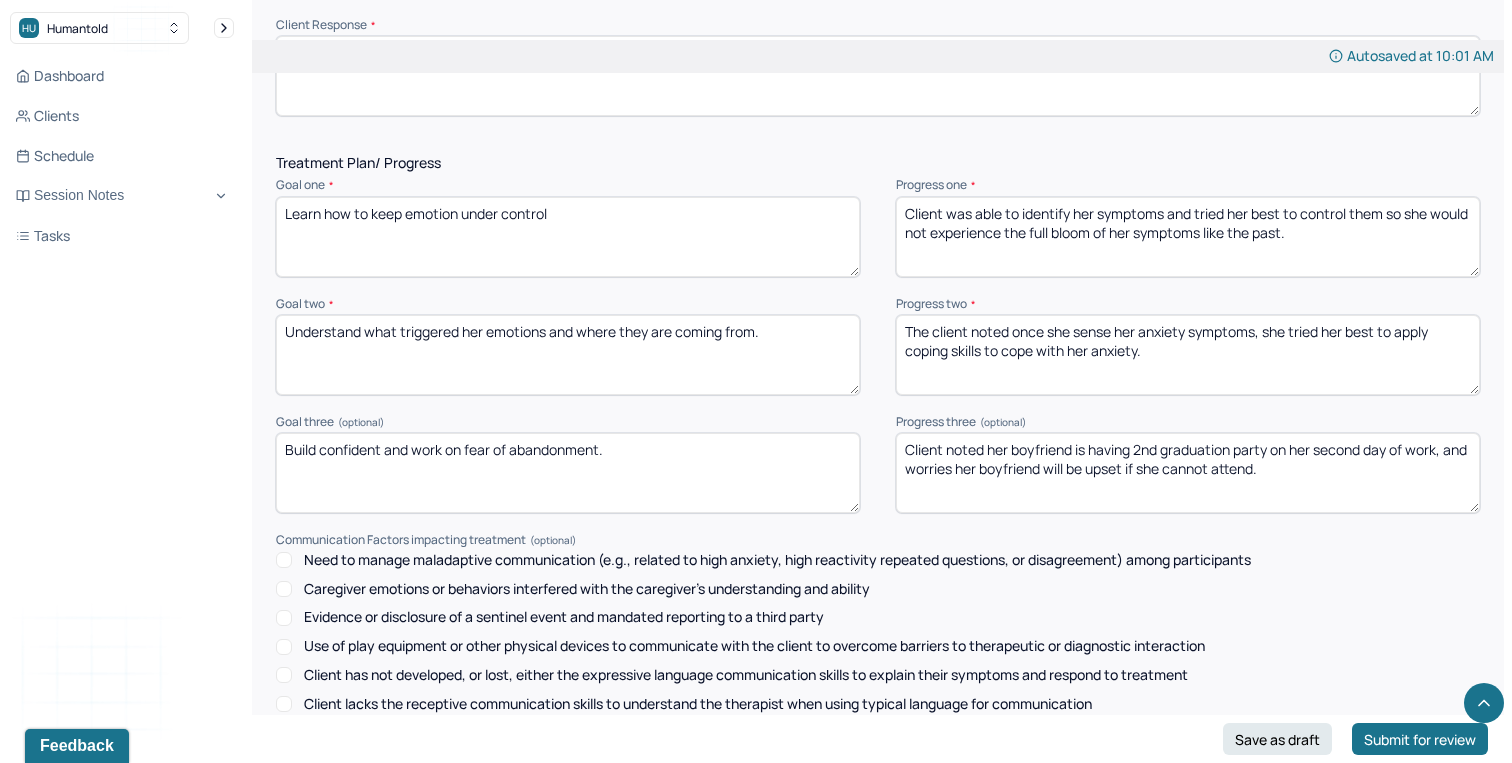 type on "The client noted once she sense her anxiety symptoms, she tried her best to apply coping skills to cope with her anxiety." 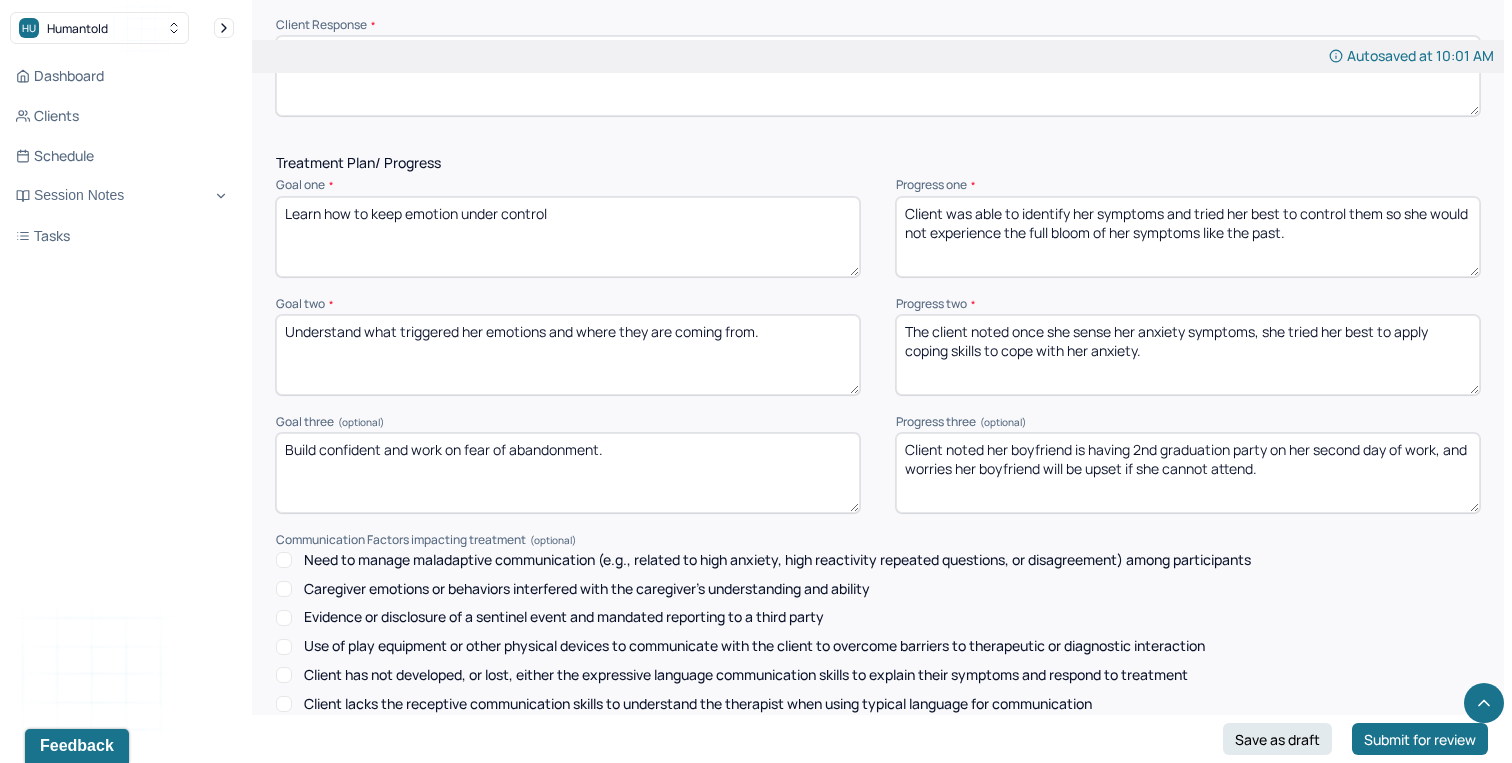 drag, startPoint x: 1276, startPoint y: 455, endPoint x: 990, endPoint y: 431, distance: 287.00522 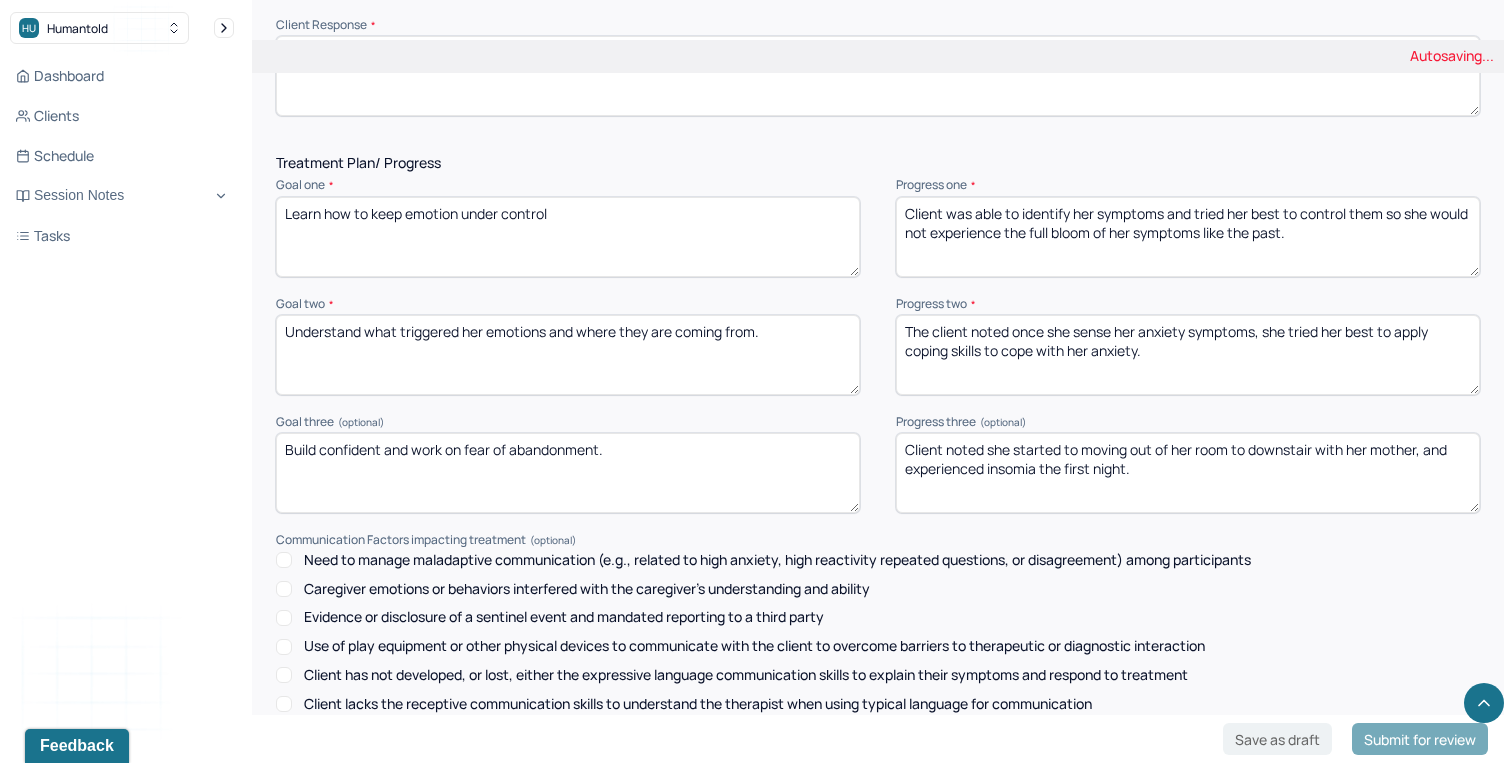 click on "Client noted she started to moving out of her room to downstair with her mother" at bounding box center [1188, 473] 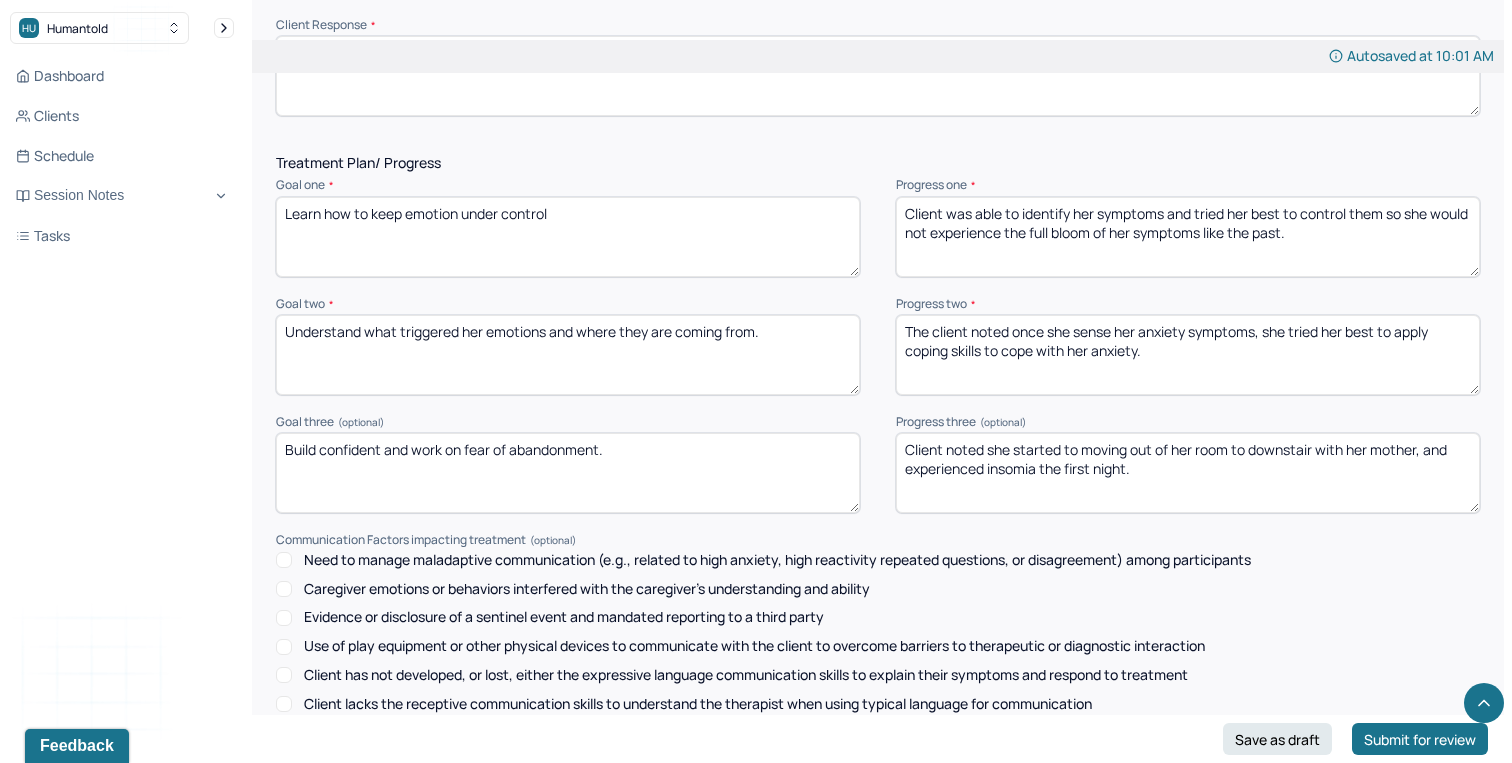 click on "Client noted she started to moving out of her room to downstair with her mother, and experienced insomia the first night." at bounding box center [1188, 473] 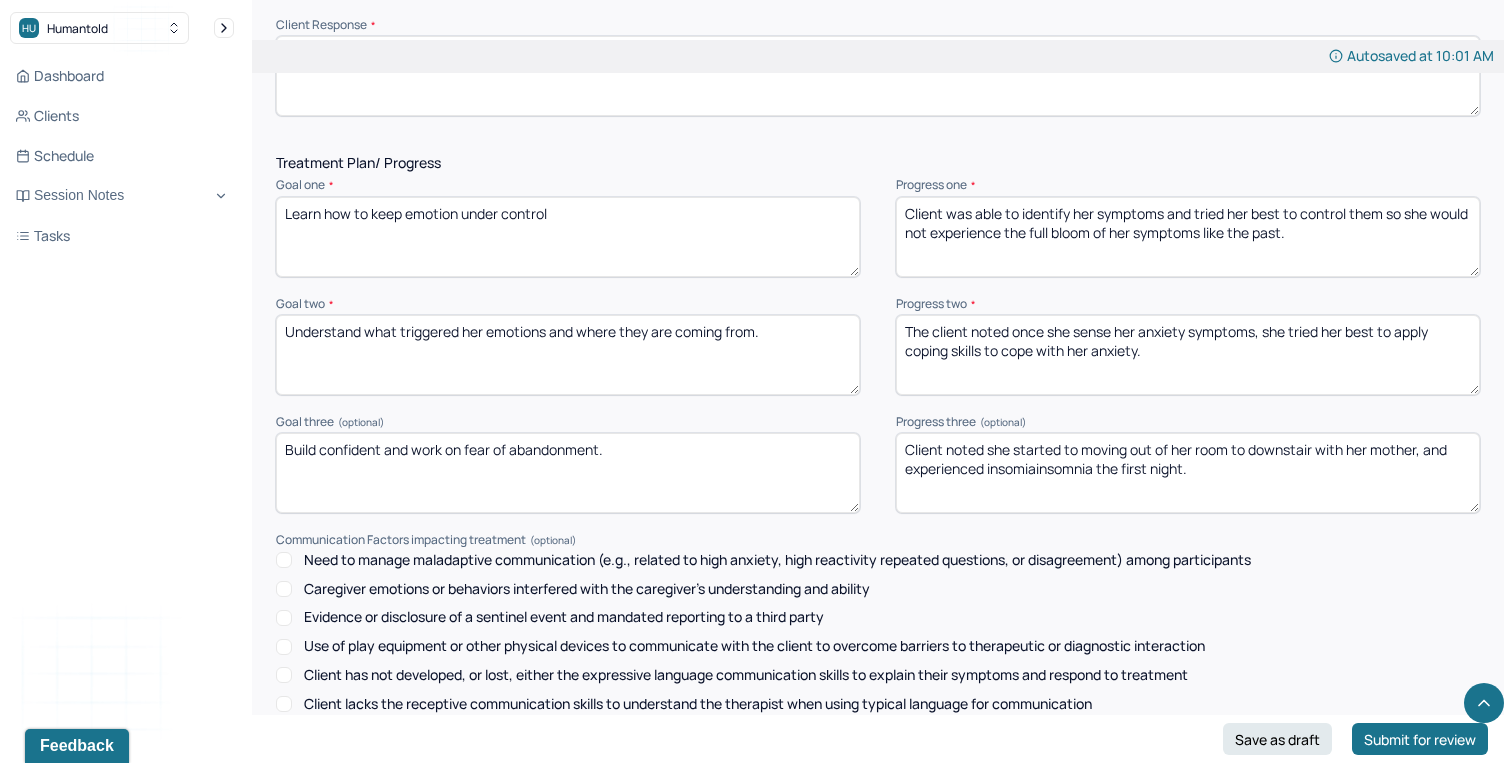 click on "Client noted she started to moving out of her room to downstair with her mother, and experienced insomia the first night." at bounding box center [1188, 473] 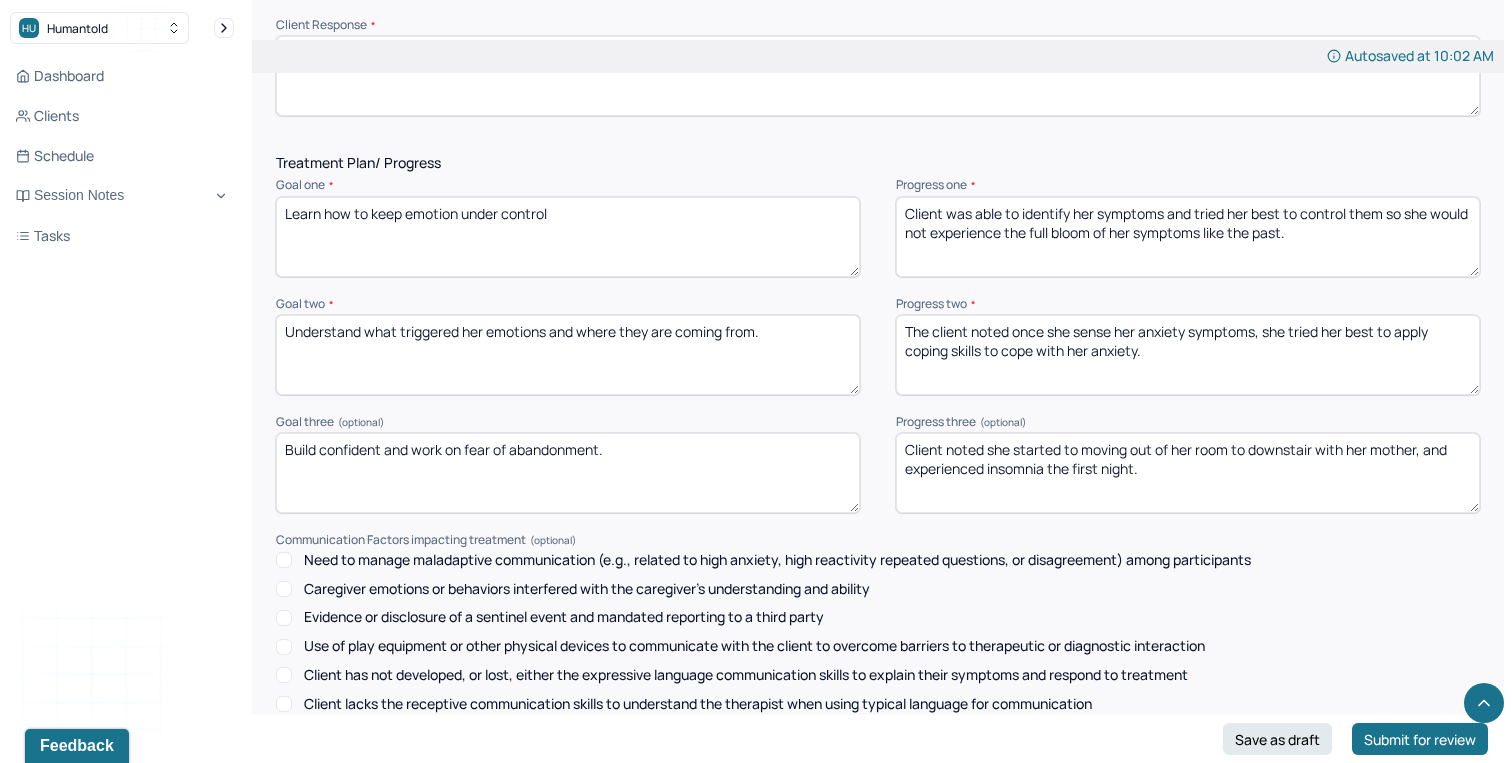 click on "Client noted she started to moving out of her room to downstair with her mother, and experienced insomiainsomnia the first night." at bounding box center (1188, 473) 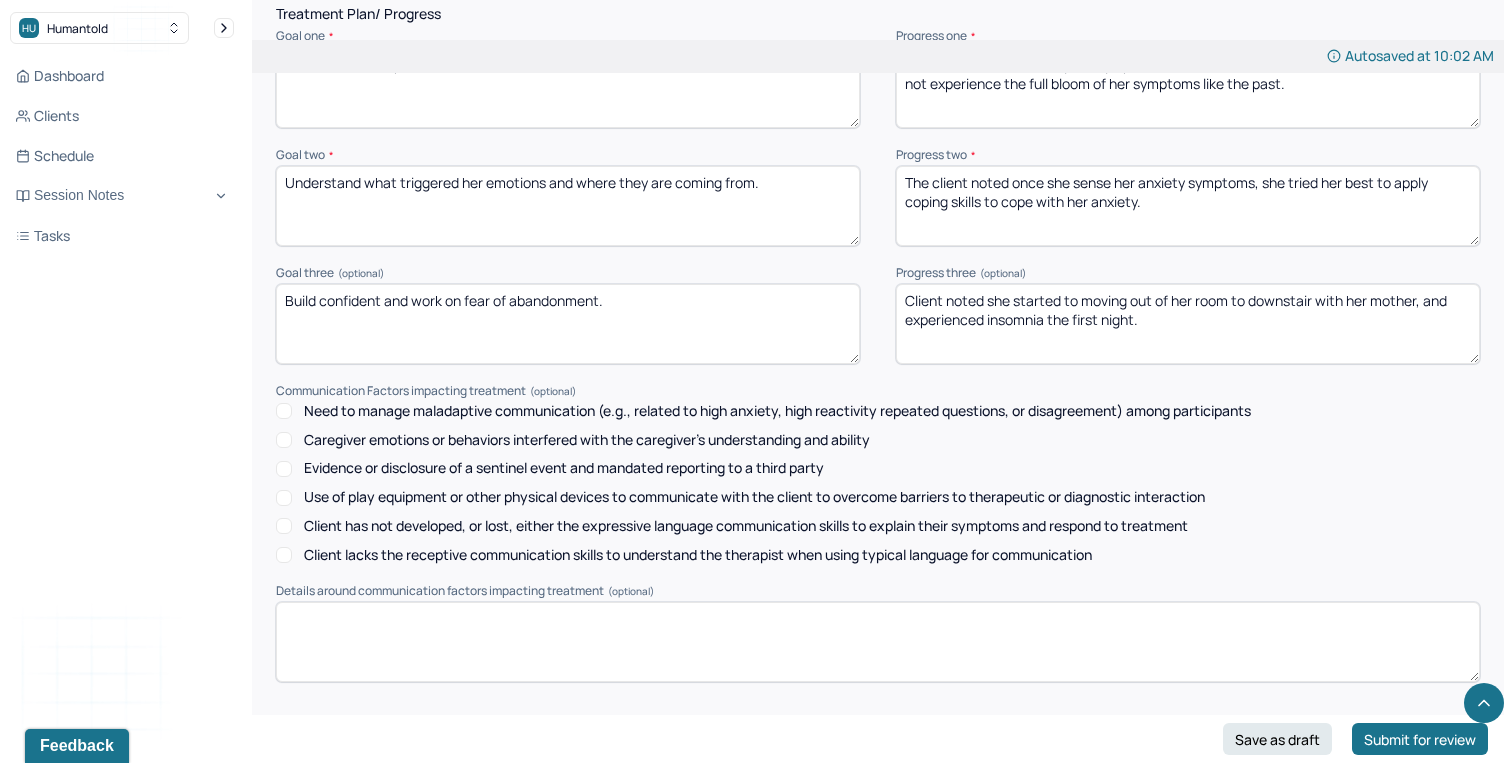 scroll, scrollTop: 2818, scrollLeft: 0, axis: vertical 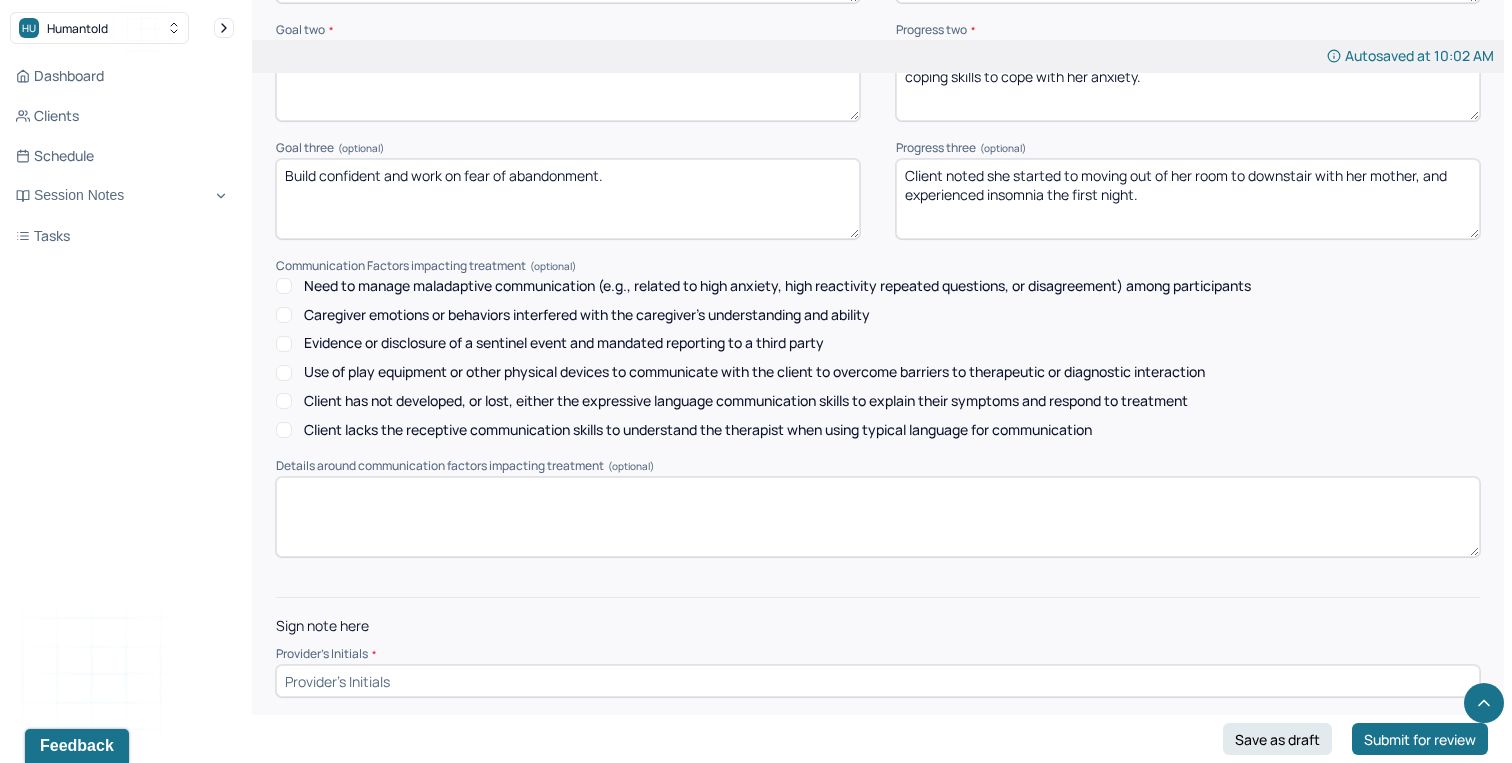 type on "Client noted she started to moving out of her room to downstair with her mother, and experienced insomnia the first night." 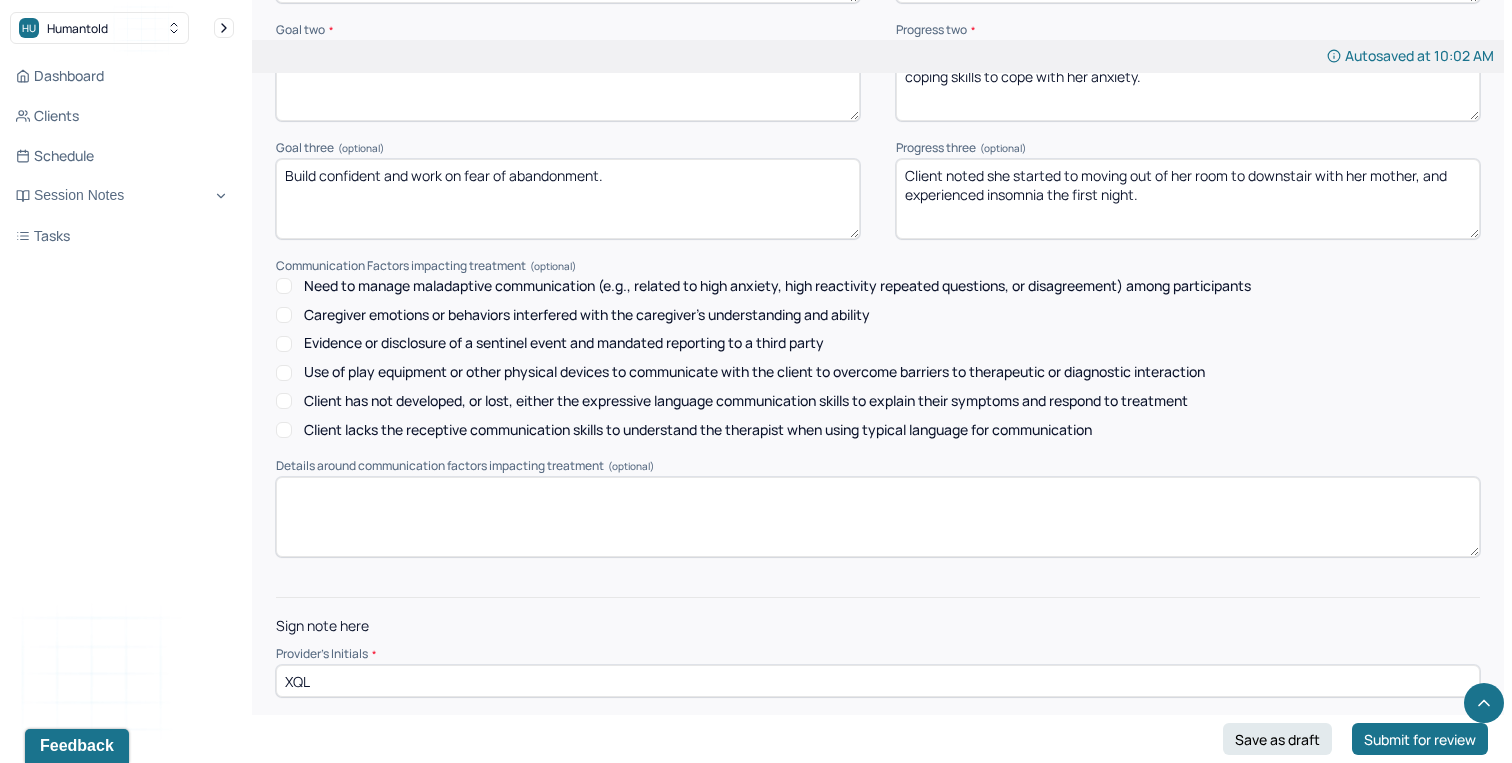 type on "XQL" 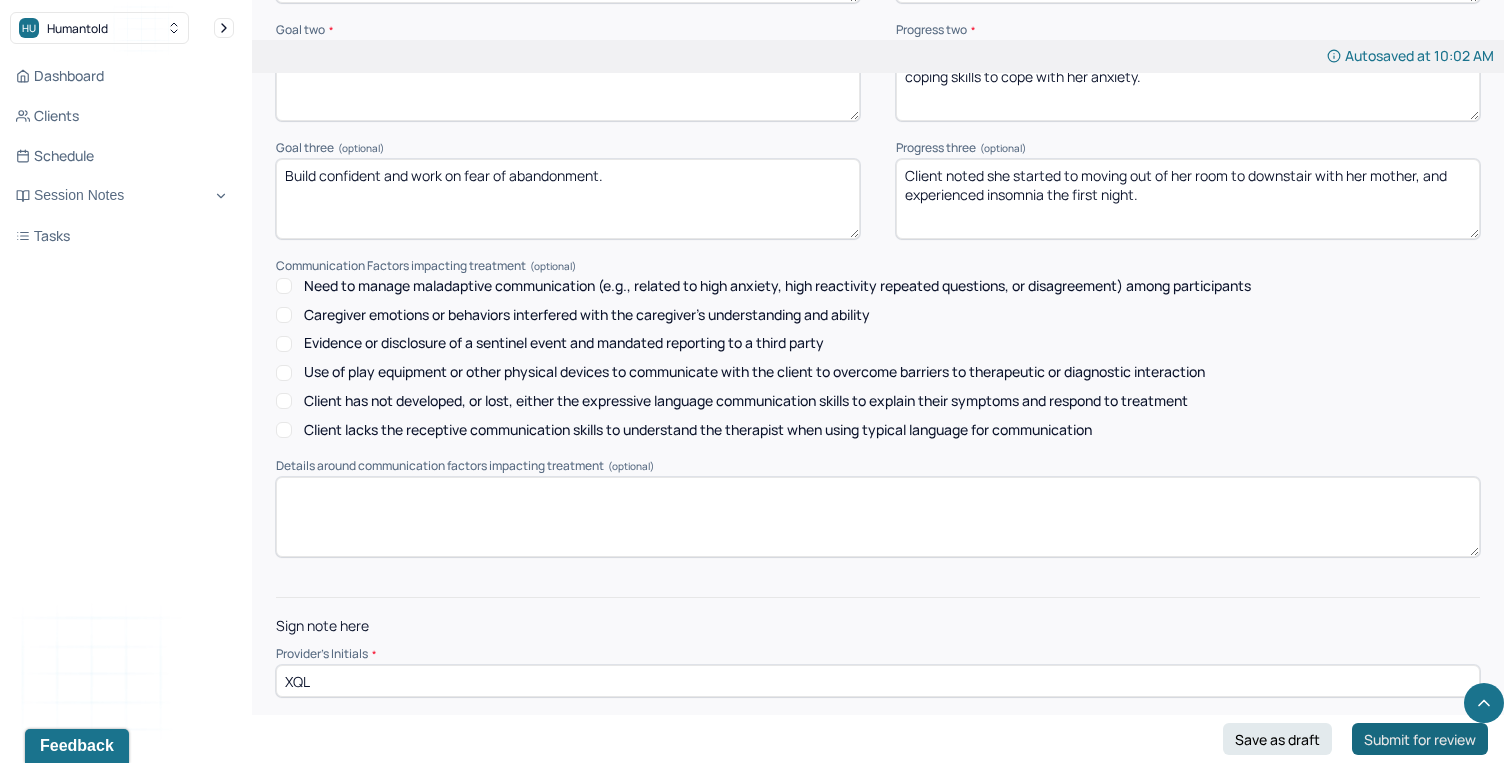 click on "Submit for review" at bounding box center (1420, 739) 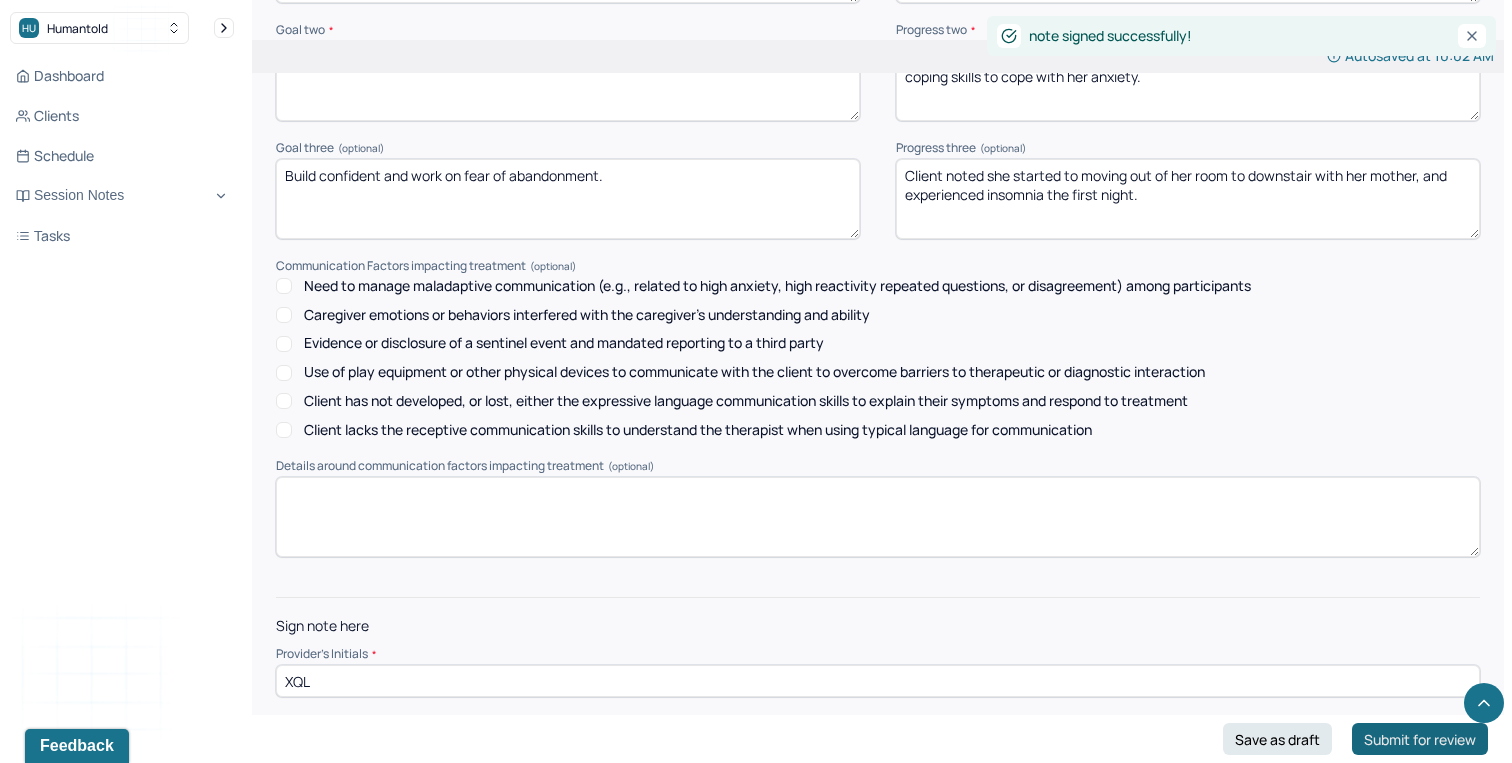 scroll, scrollTop: 0, scrollLeft: 0, axis: both 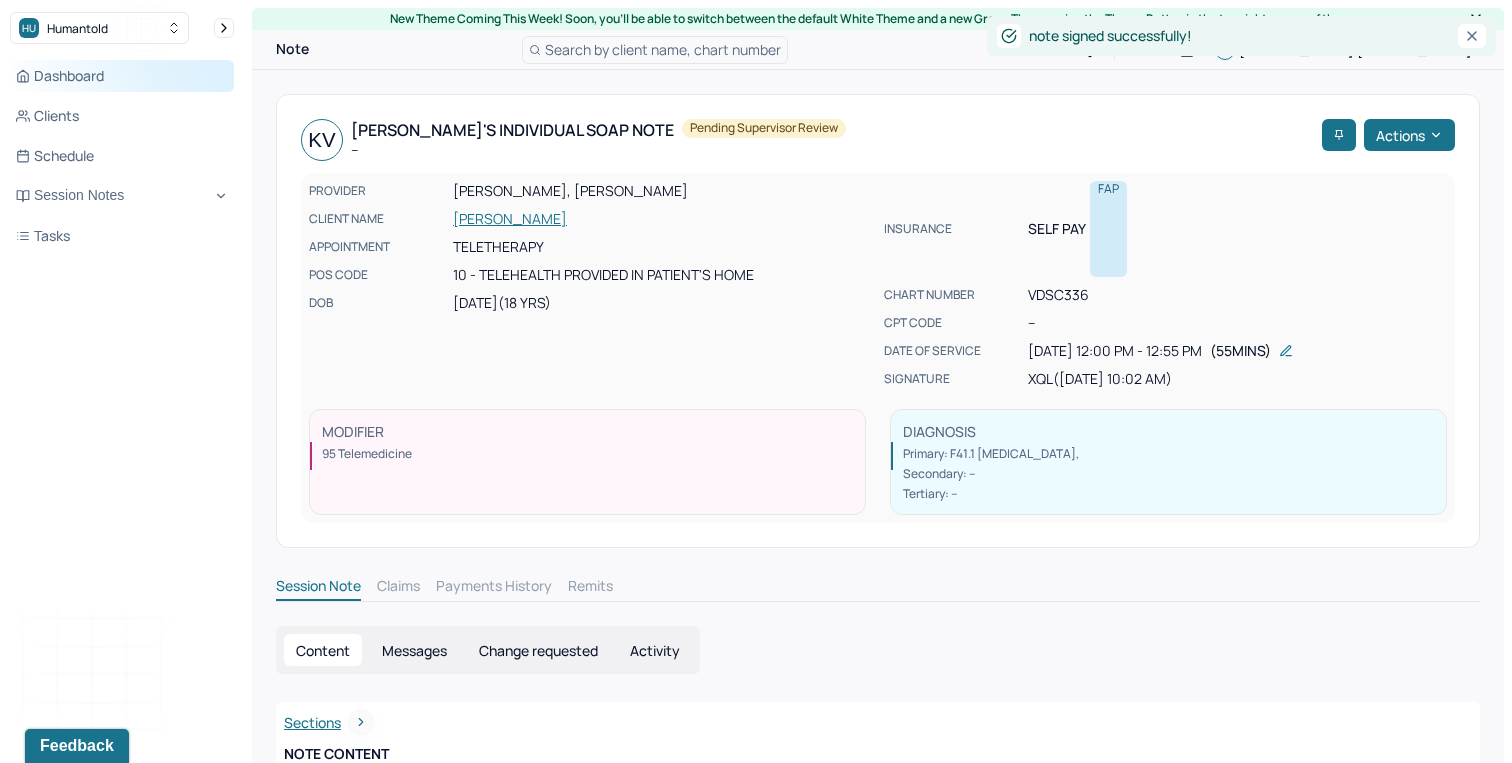 click on "Dashboard" at bounding box center (122, 76) 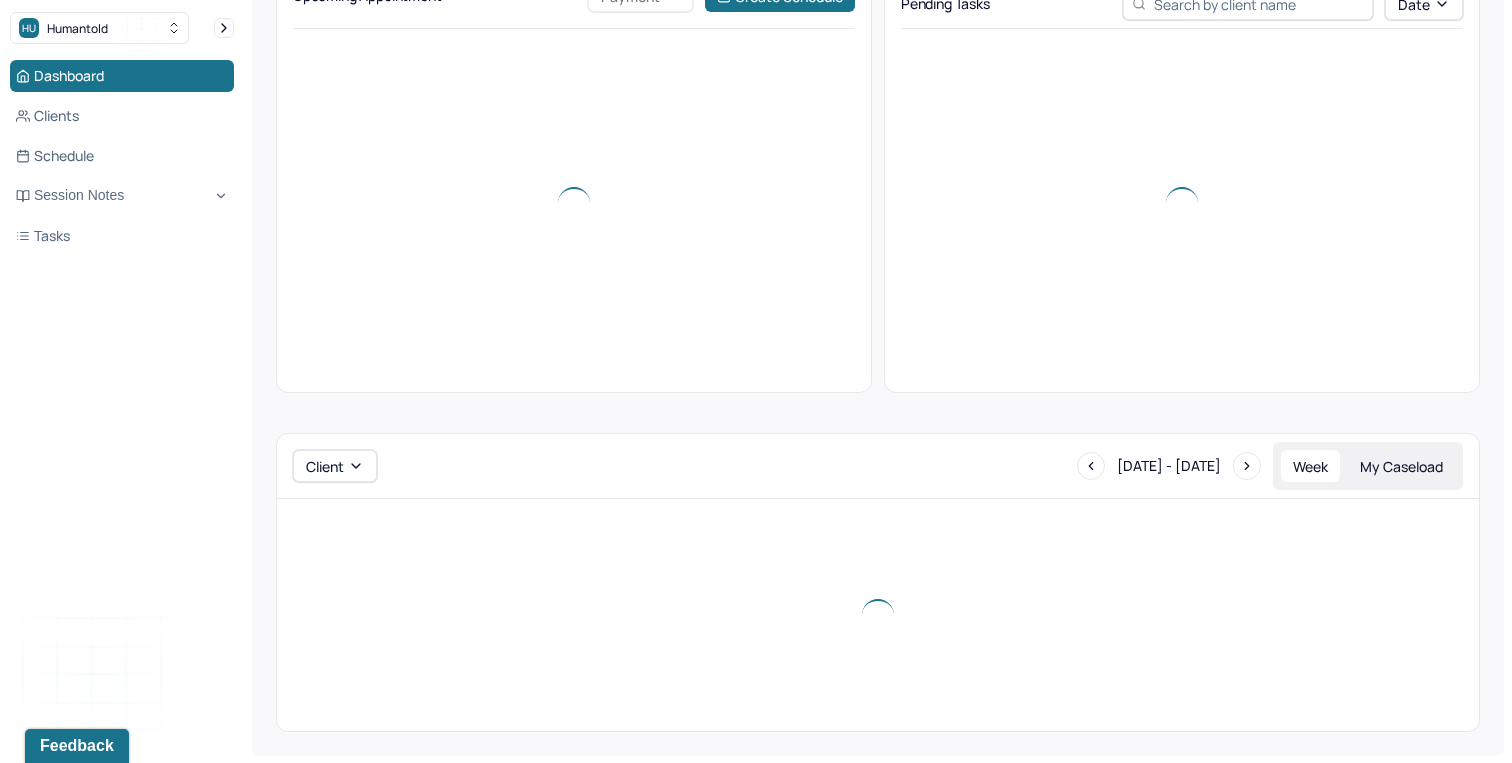 scroll, scrollTop: 0, scrollLeft: 0, axis: both 